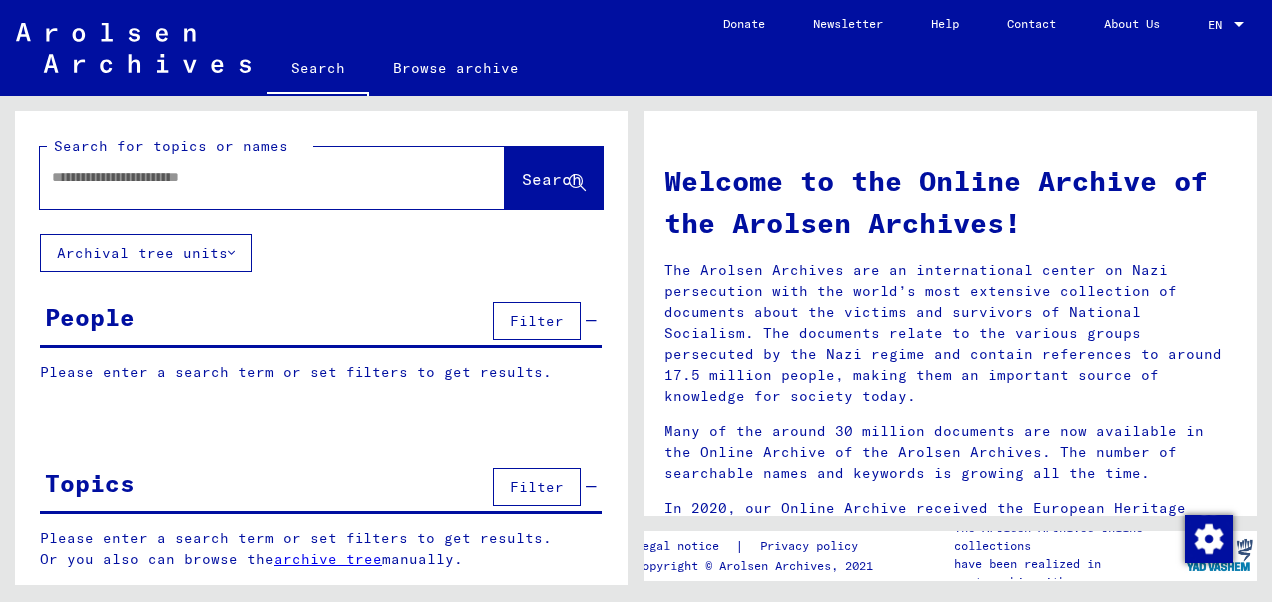 scroll, scrollTop: 0, scrollLeft: 0, axis: both 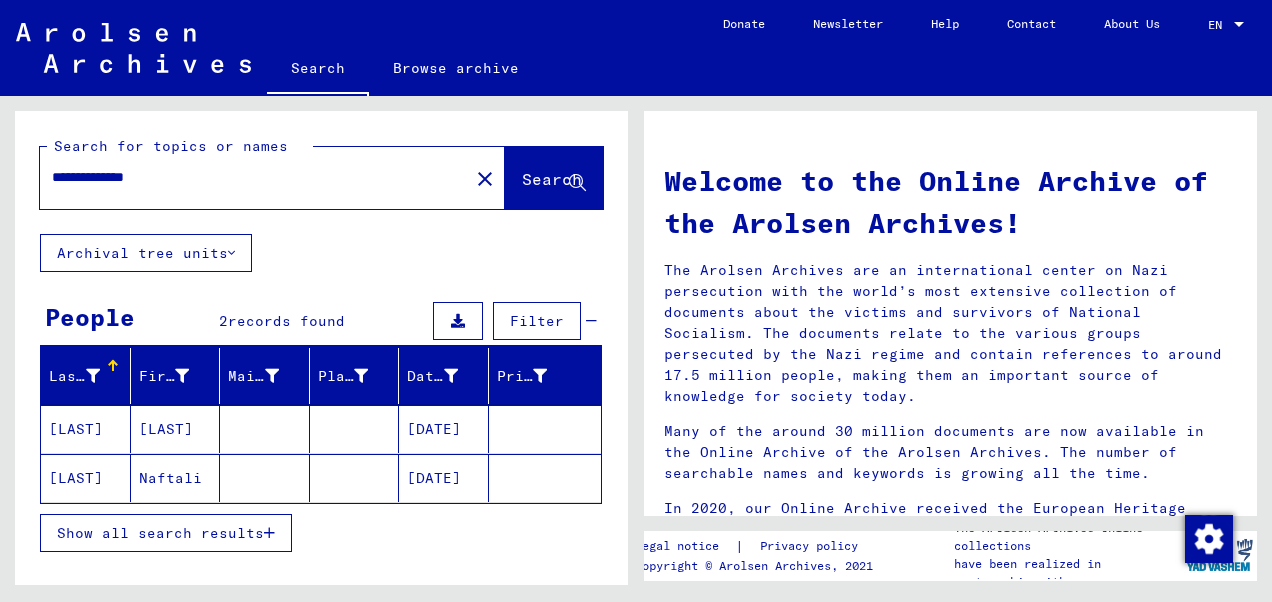 click at bounding box center (265, 478) 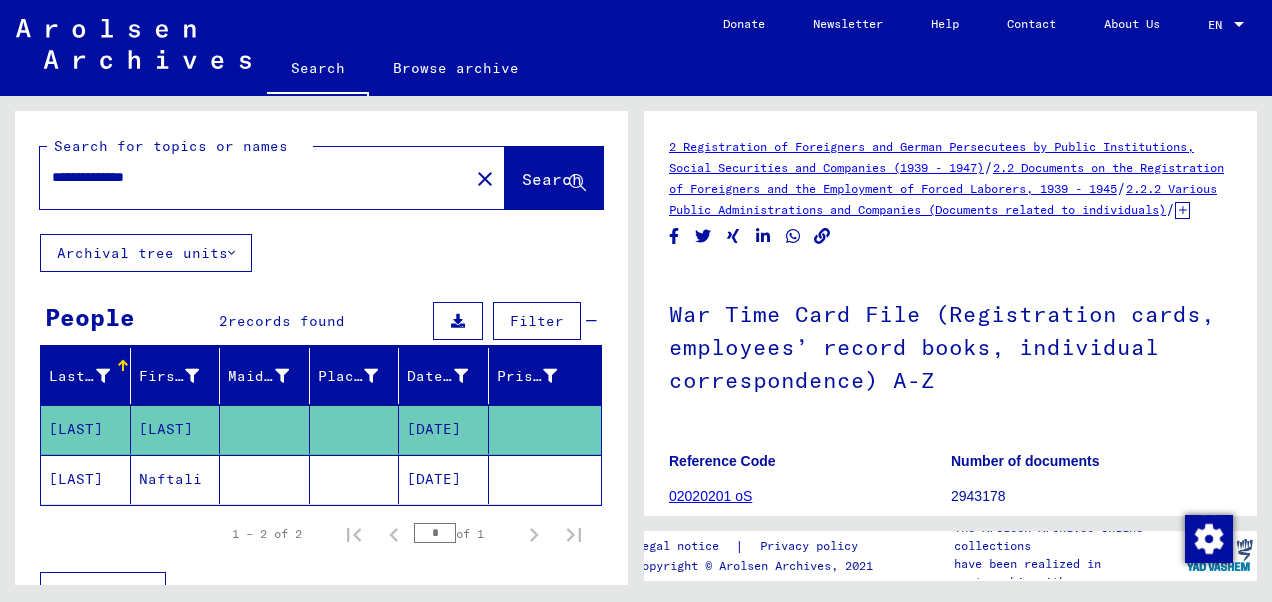 scroll, scrollTop: 0, scrollLeft: 0, axis: both 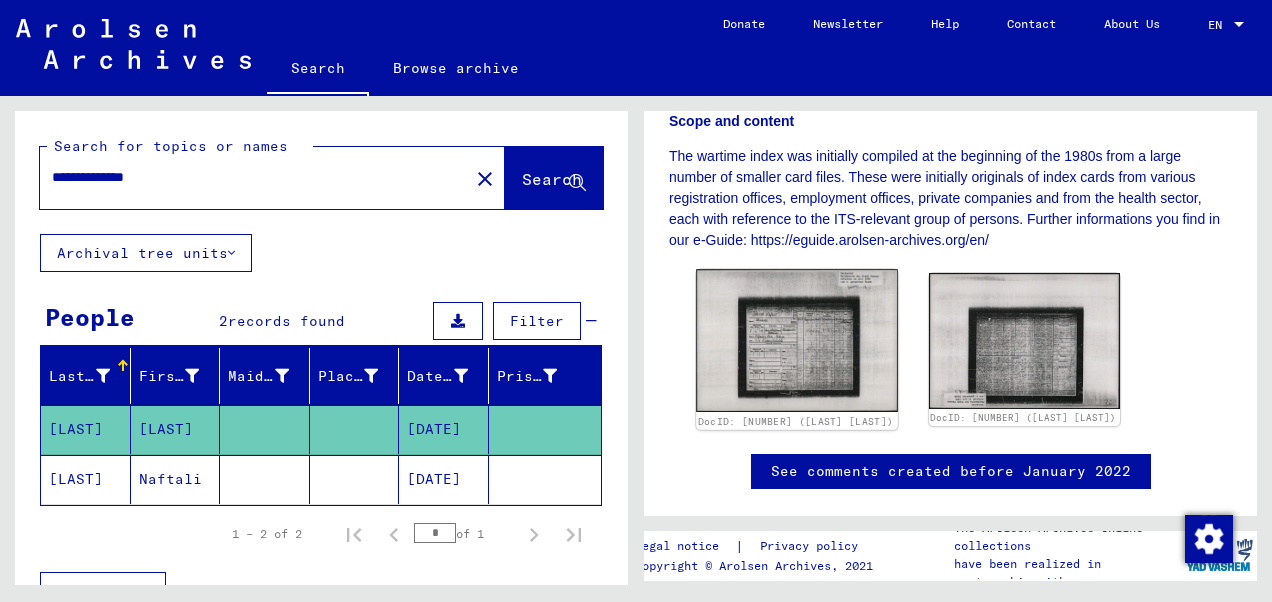 click 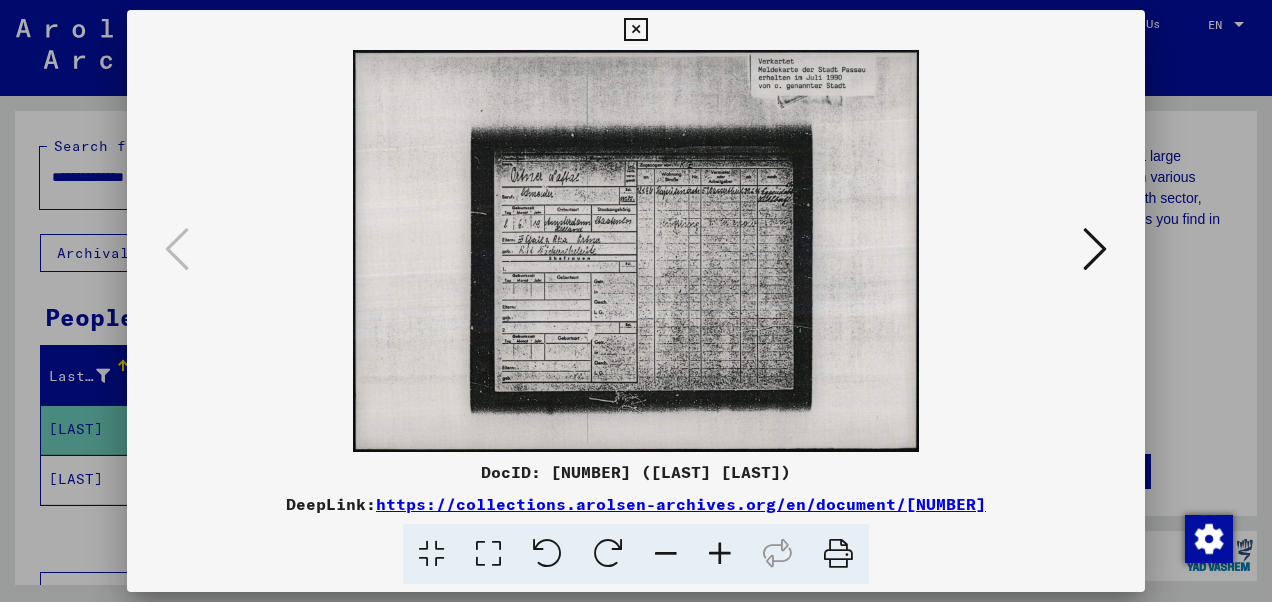 click at bounding box center (720, 554) 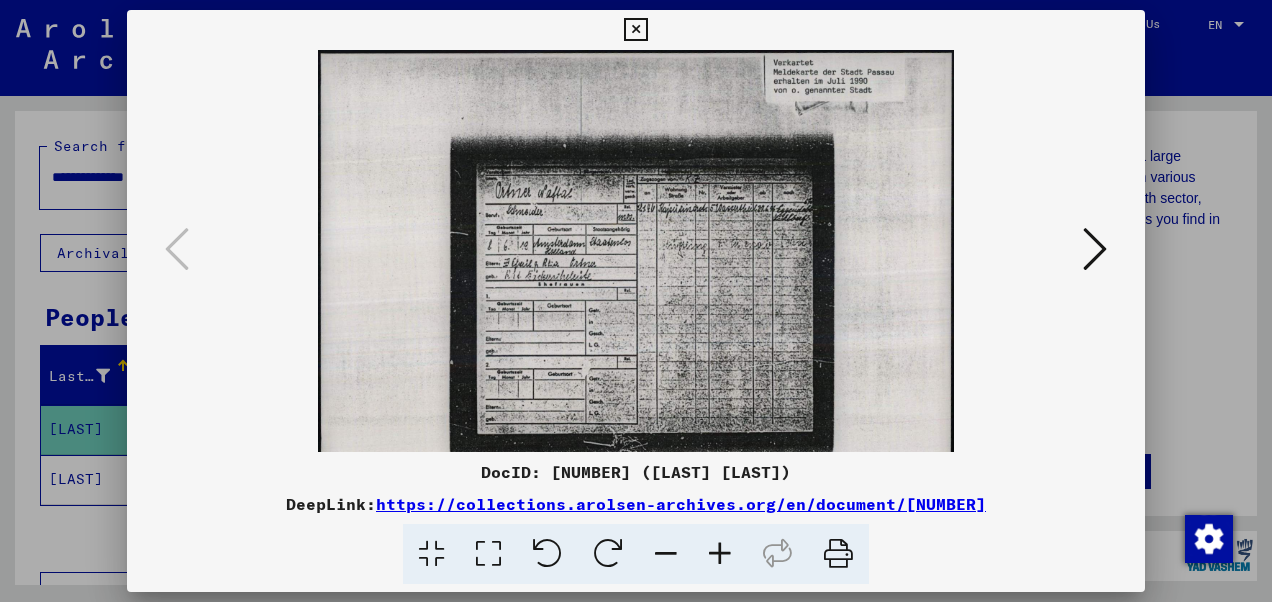click at bounding box center [720, 554] 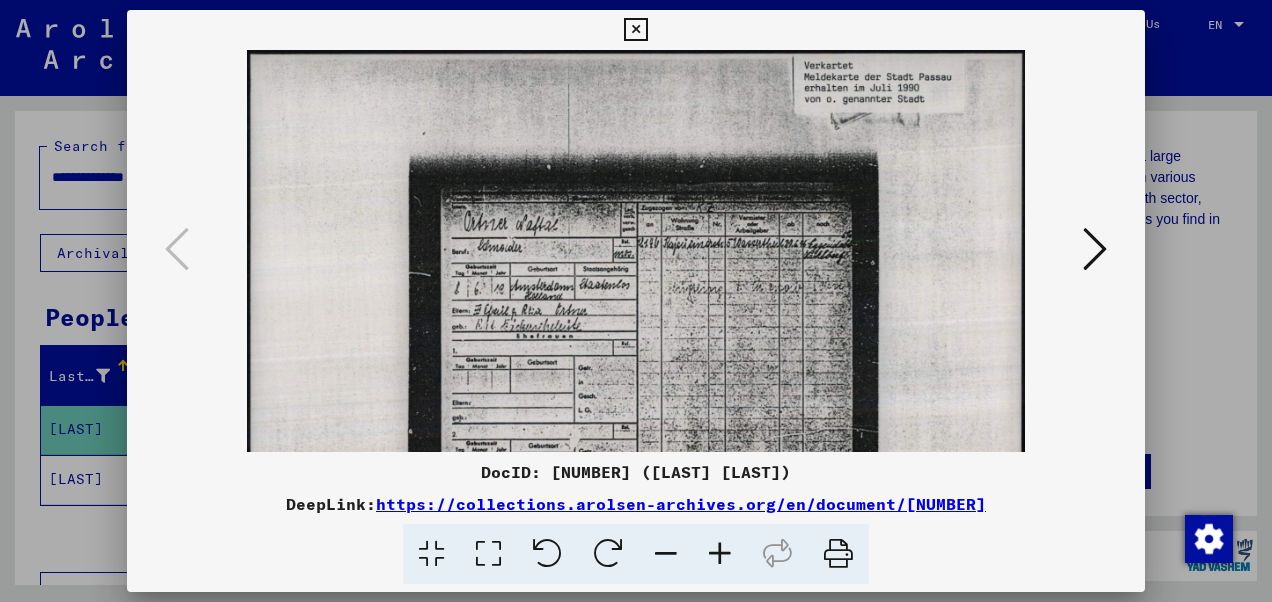 click at bounding box center (720, 554) 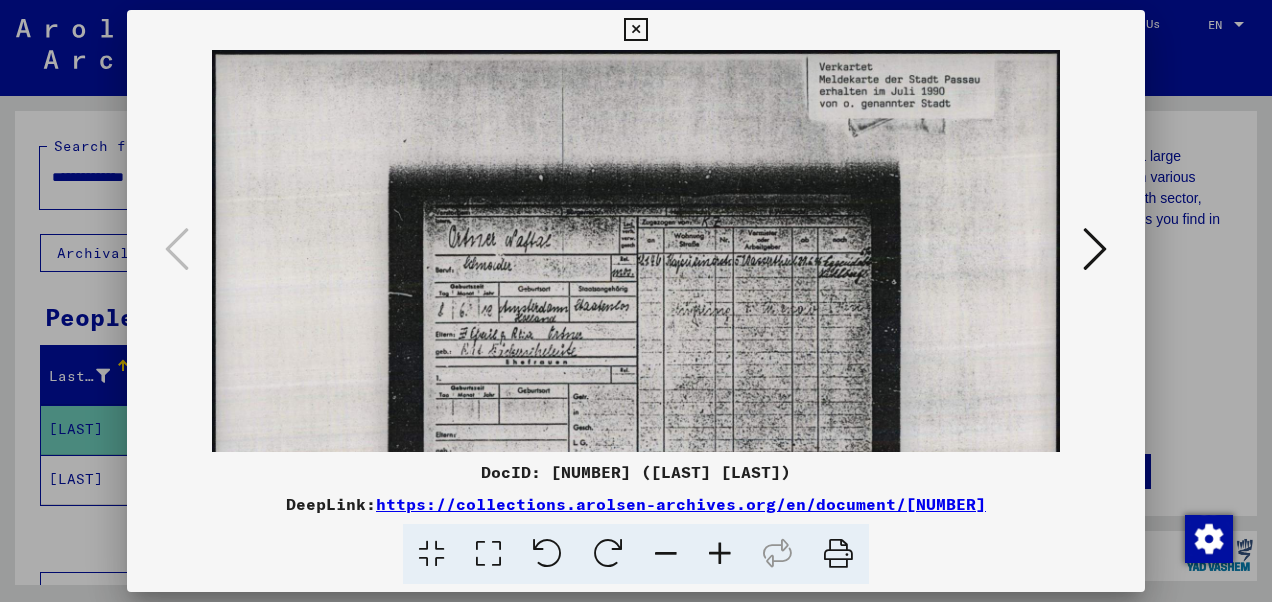 click at bounding box center [720, 554] 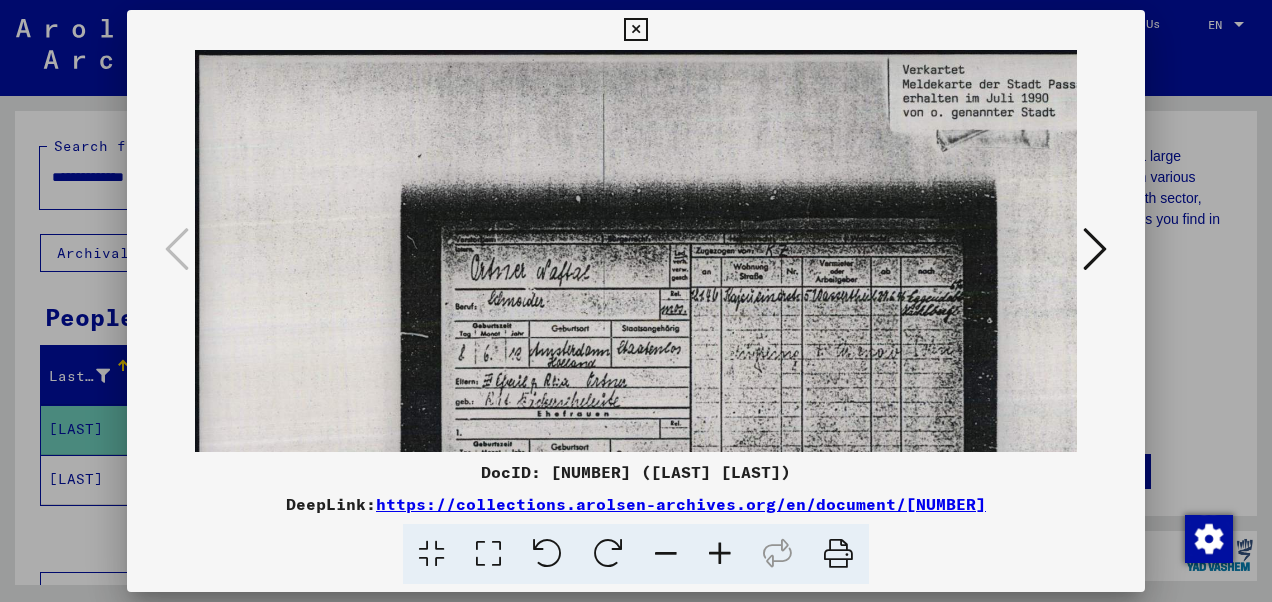 click at bounding box center [720, 554] 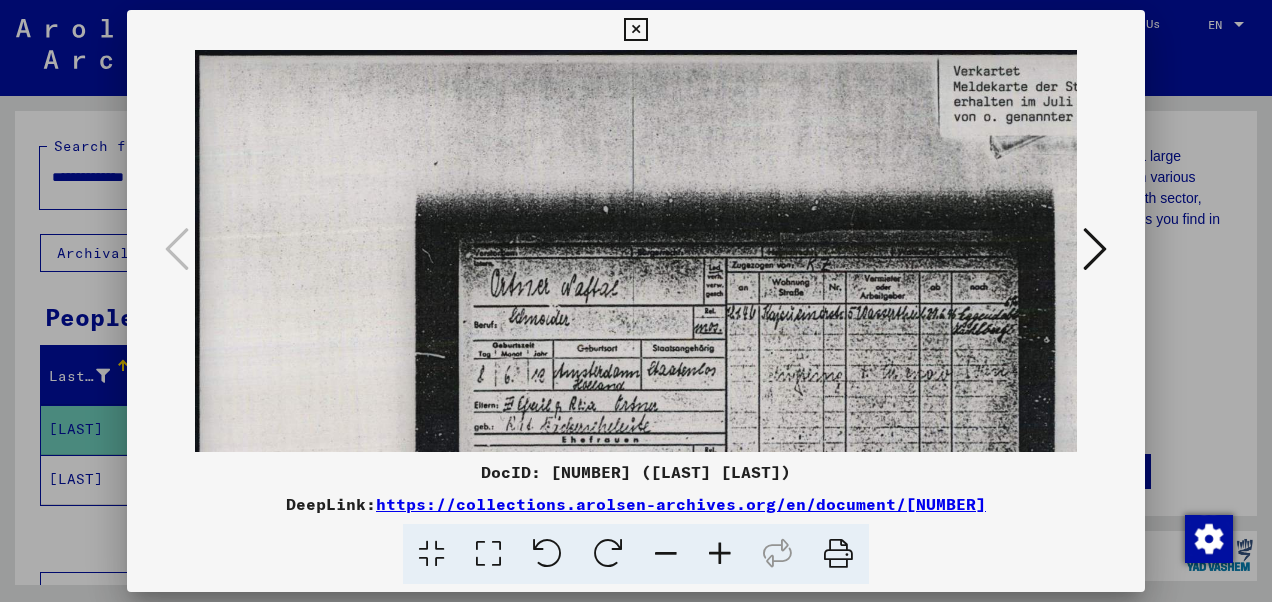 click at bounding box center [720, 554] 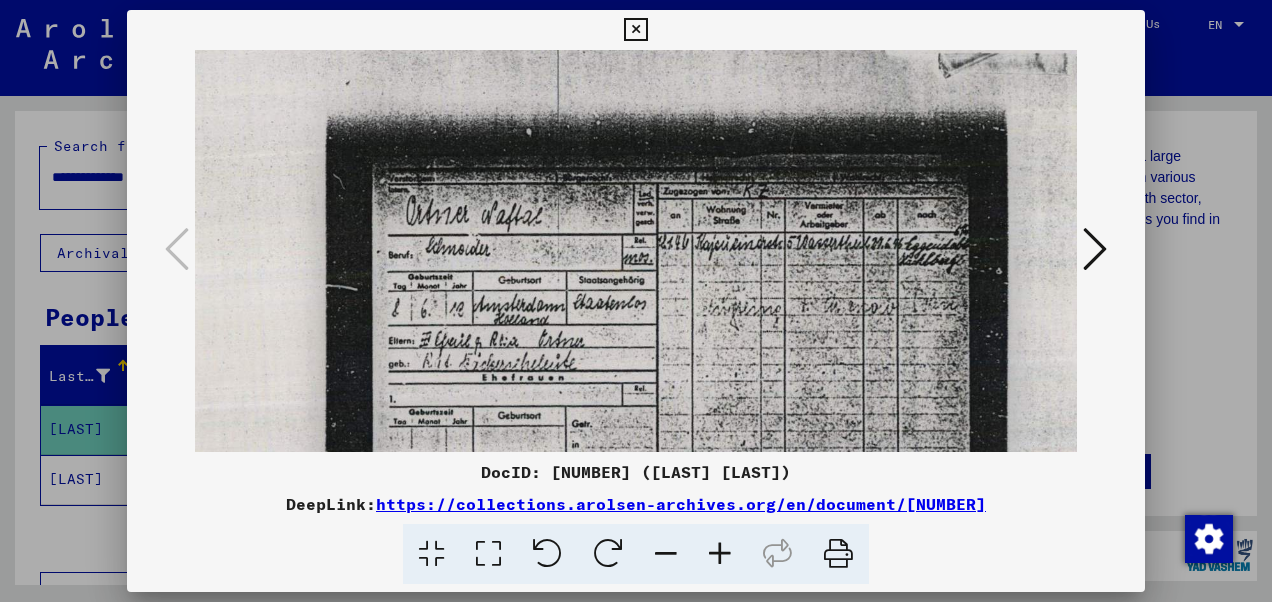 scroll, scrollTop: 92, scrollLeft: 115, axis: both 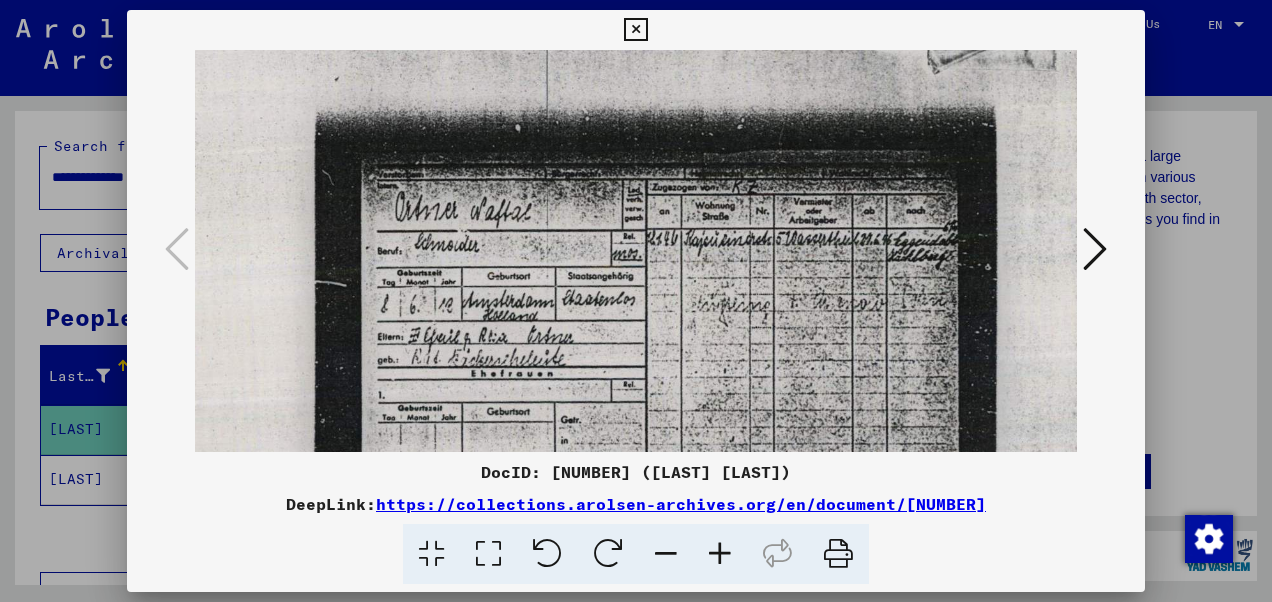 drag, startPoint x: 708, startPoint y: 370, endPoint x: 600, endPoint y: 284, distance: 138.05795 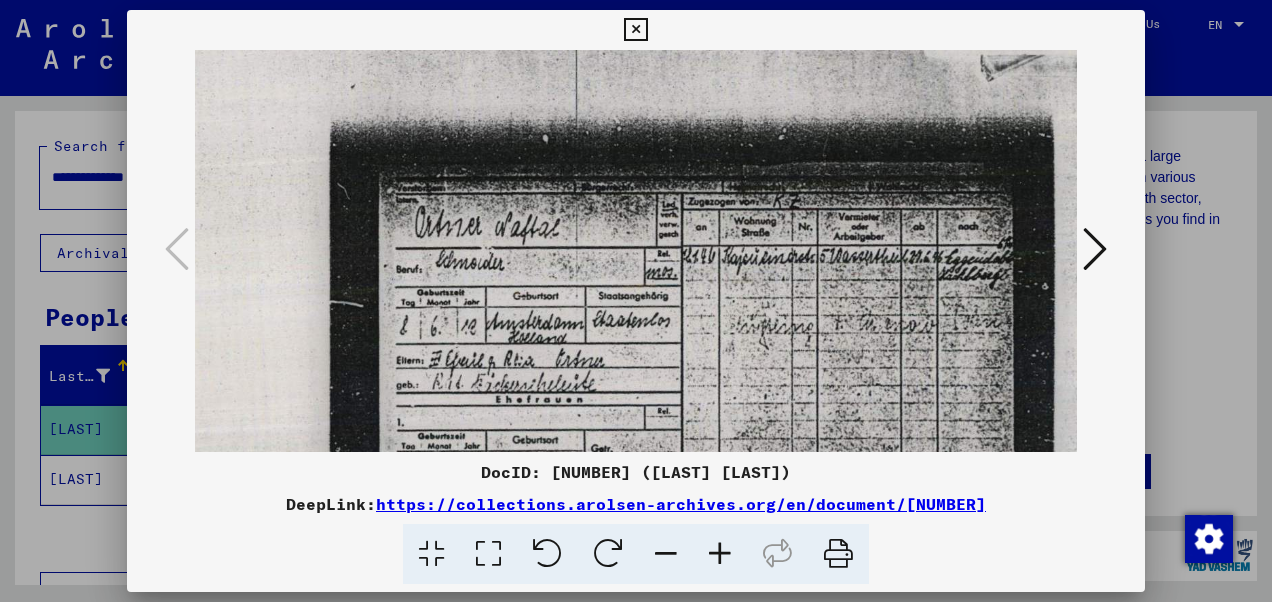 click at bounding box center [720, 554] 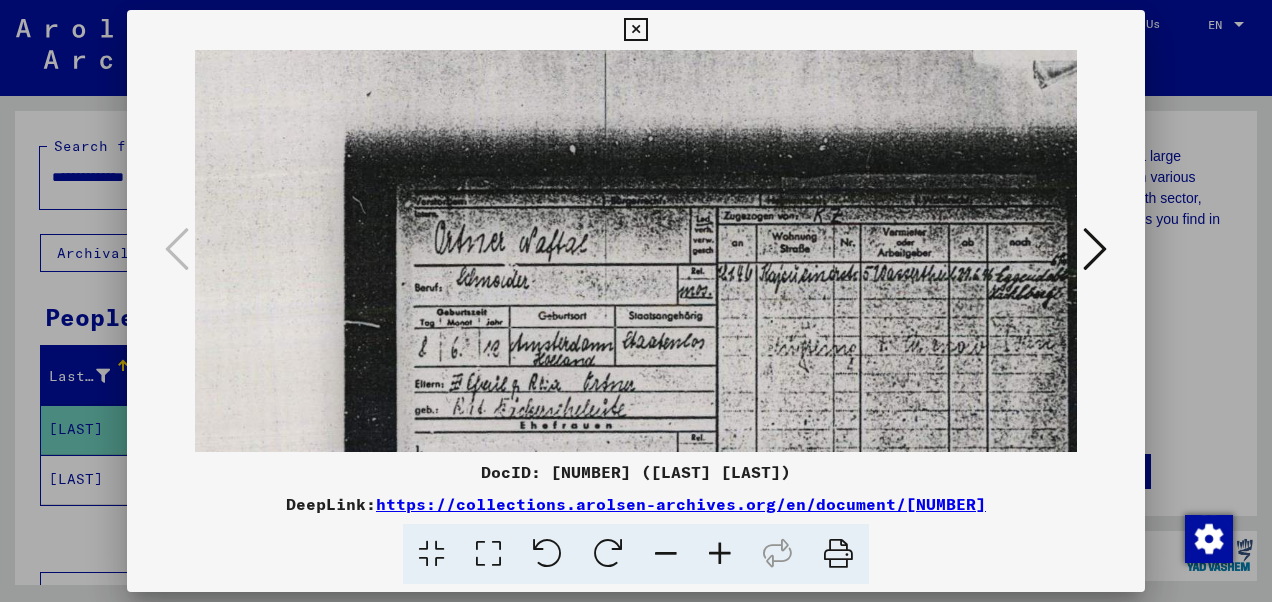 click at bounding box center [720, 554] 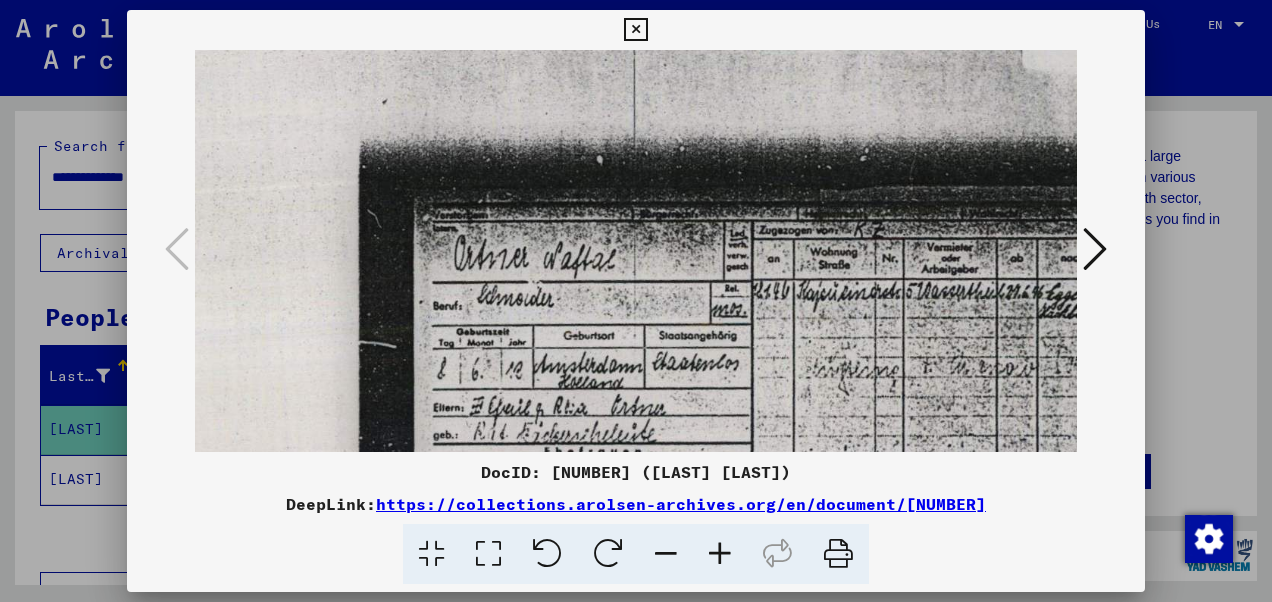 click at bounding box center [720, 554] 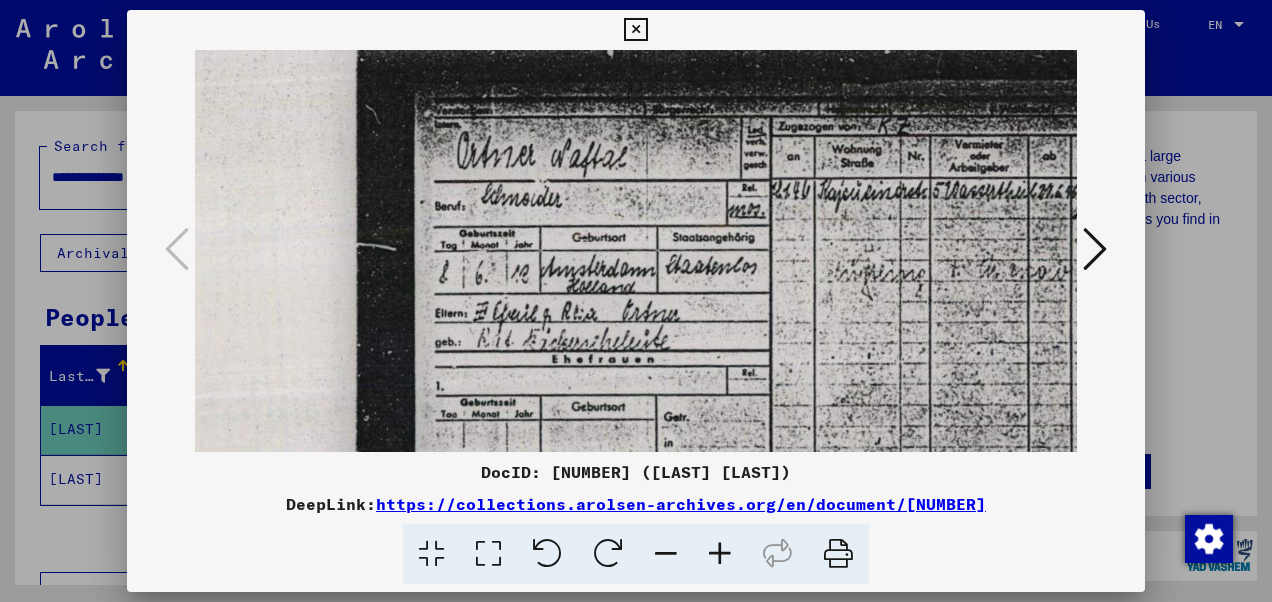 scroll, scrollTop: 212, scrollLeft: 132, axis: both 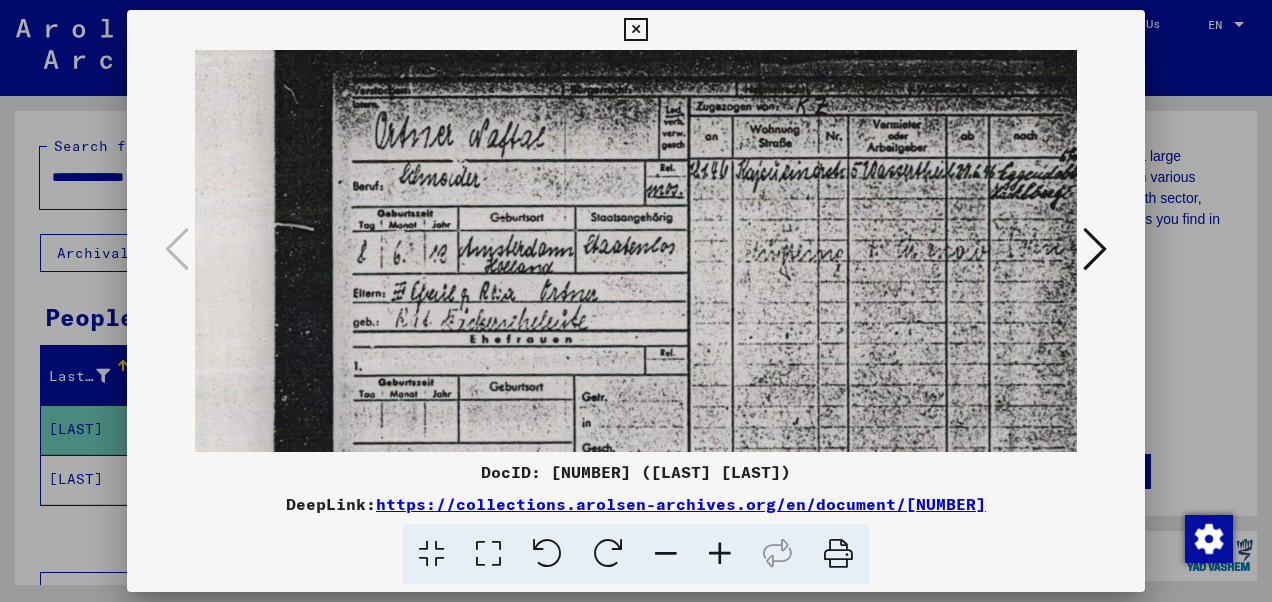 drag, startPoint x: 678, startPoint y: 357, endPoint x: 576, endPoint y: 225, distance: 166.81726 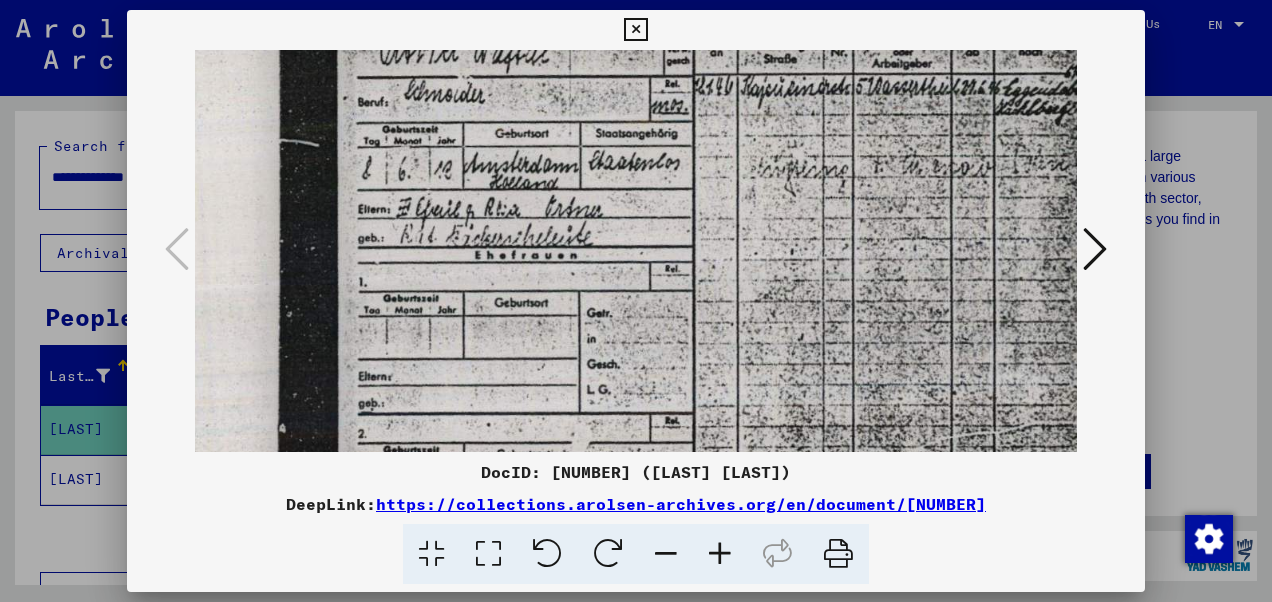 scroll, scrollTop: 274, scrollLeft: 205, axis: both 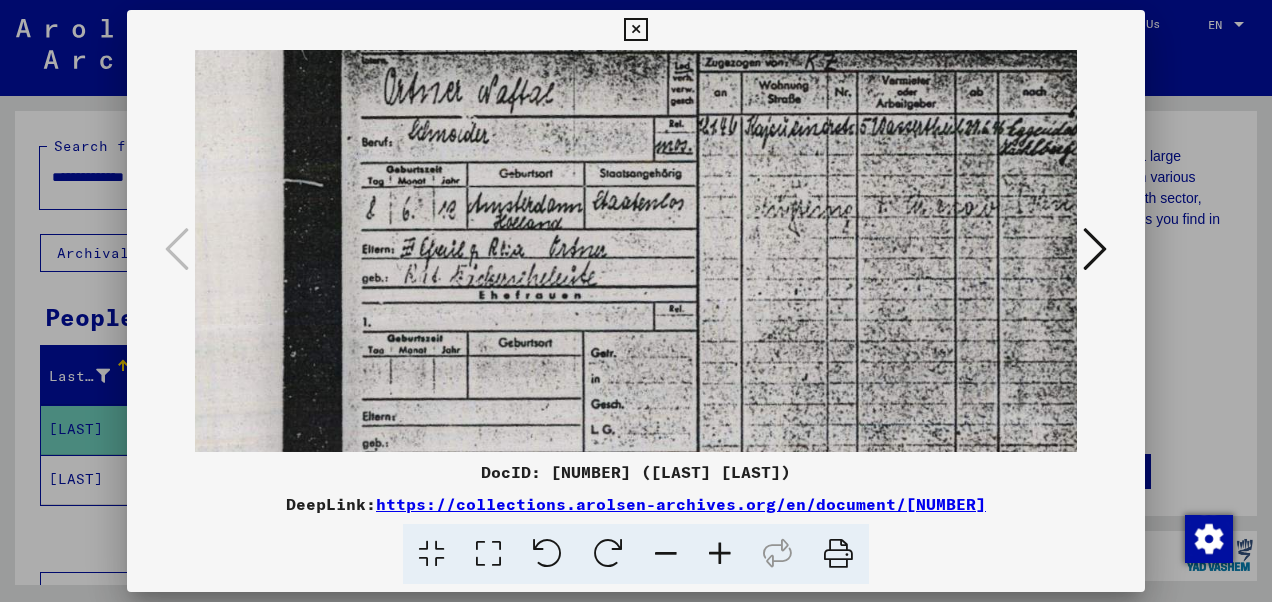 drag, startPoint x: 550, startPoint y: 343, endPoint x: 568, endPoint y: 302, distance: 44.777225 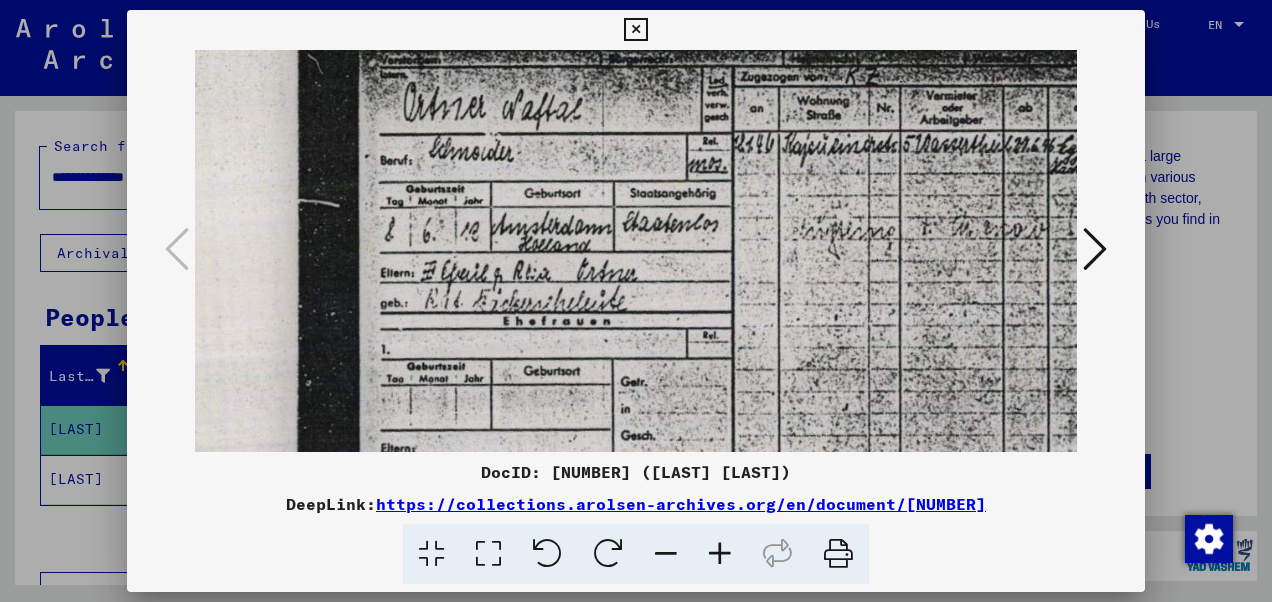click at bounding box center (720, 554) 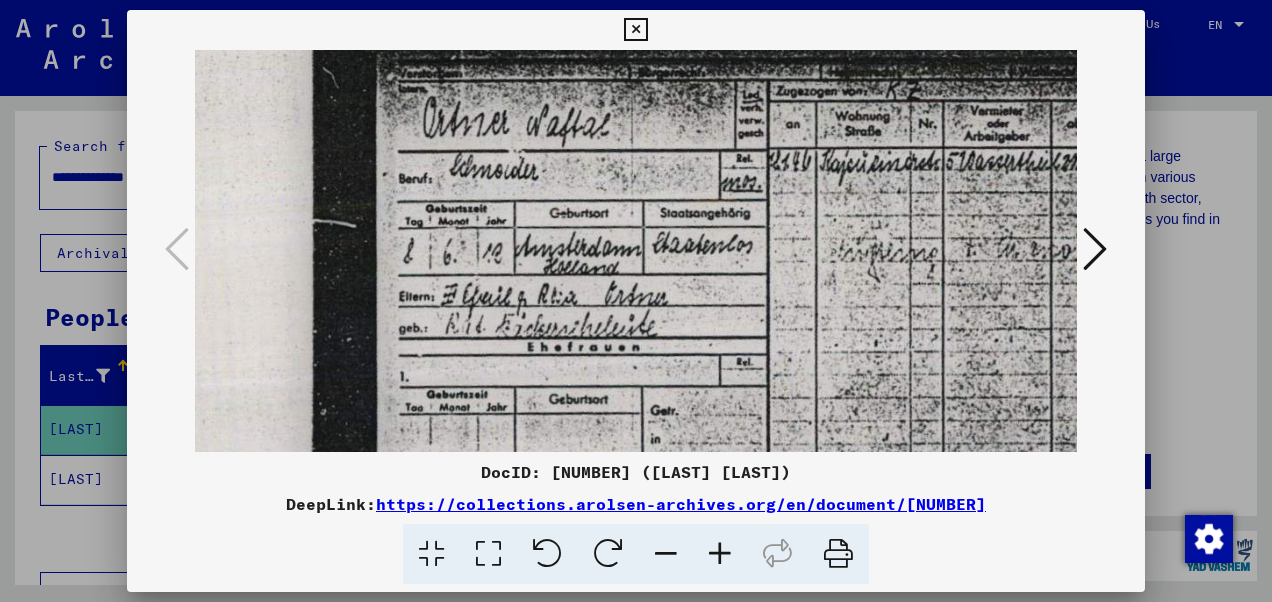 click at bounding box center (720, 554) 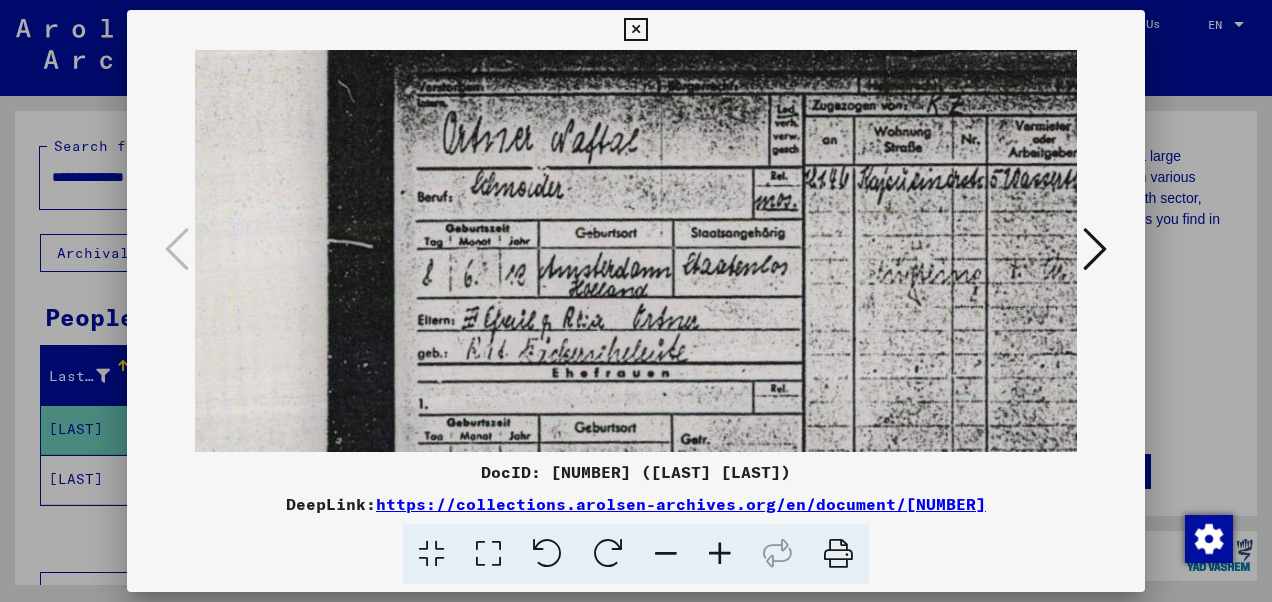 click at bounding box center (720, 554) 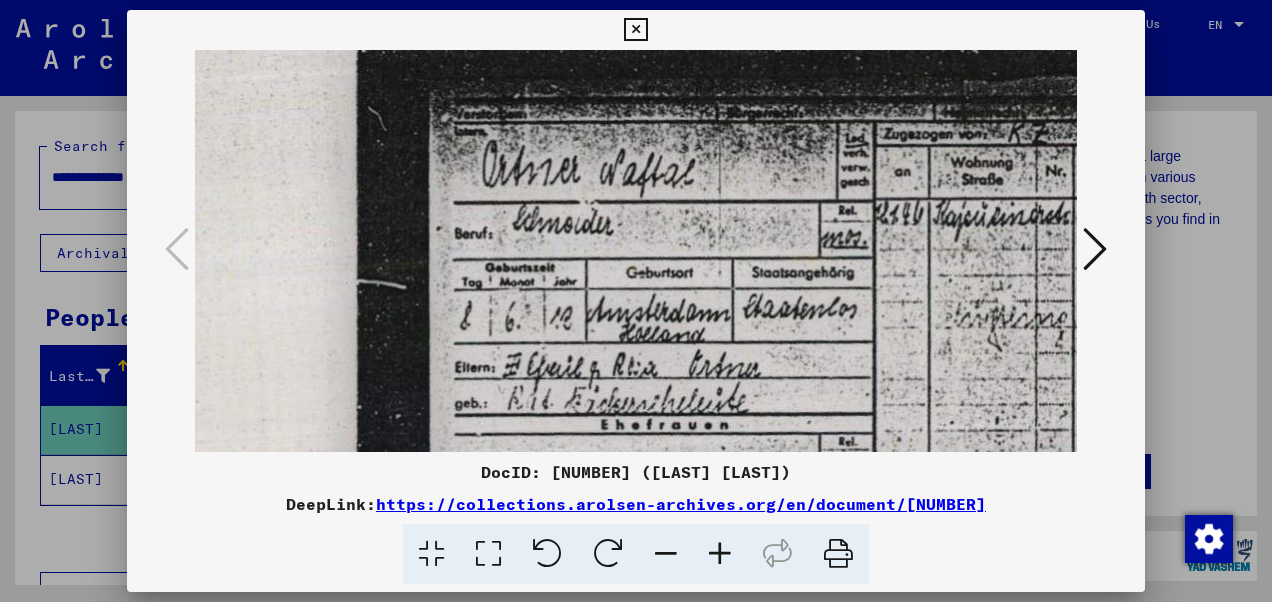 click at bounding box center (720, 554) 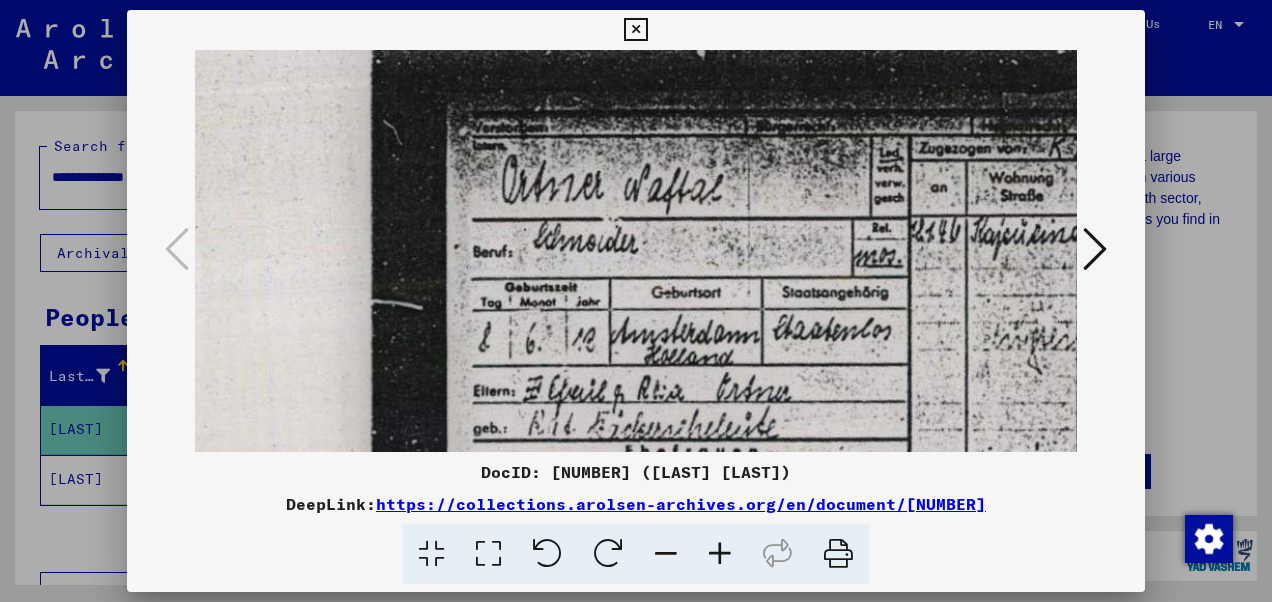 click at bounding box center (720, 554) 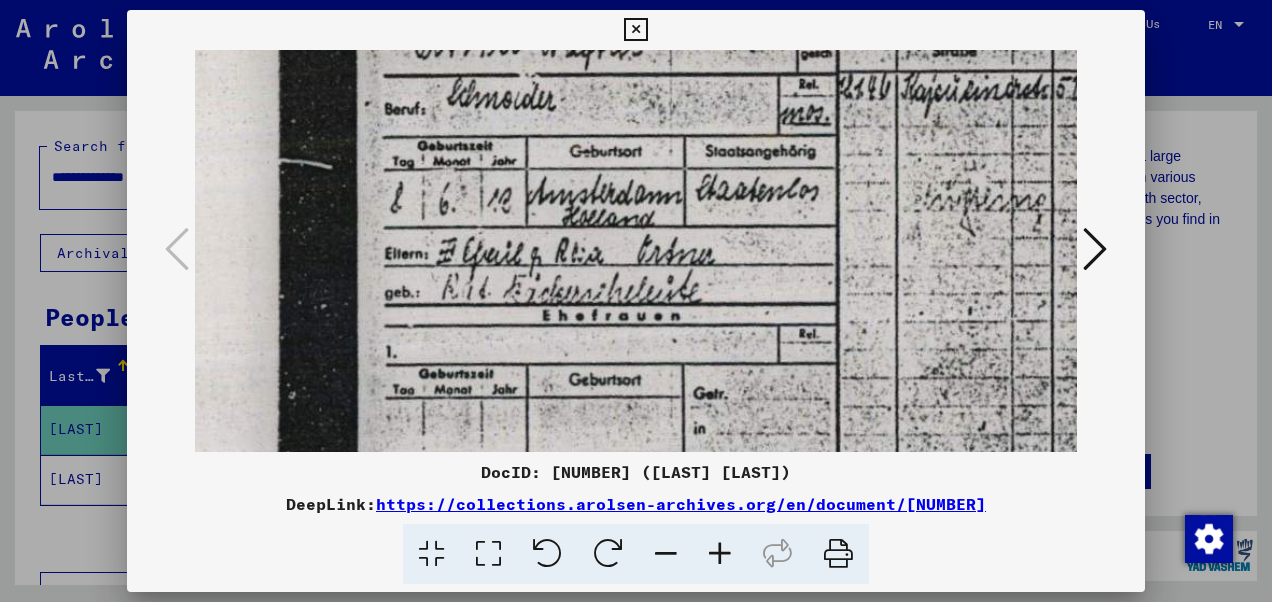 scroll, scrollTop: 436, scrollLeft: 312, axis: both 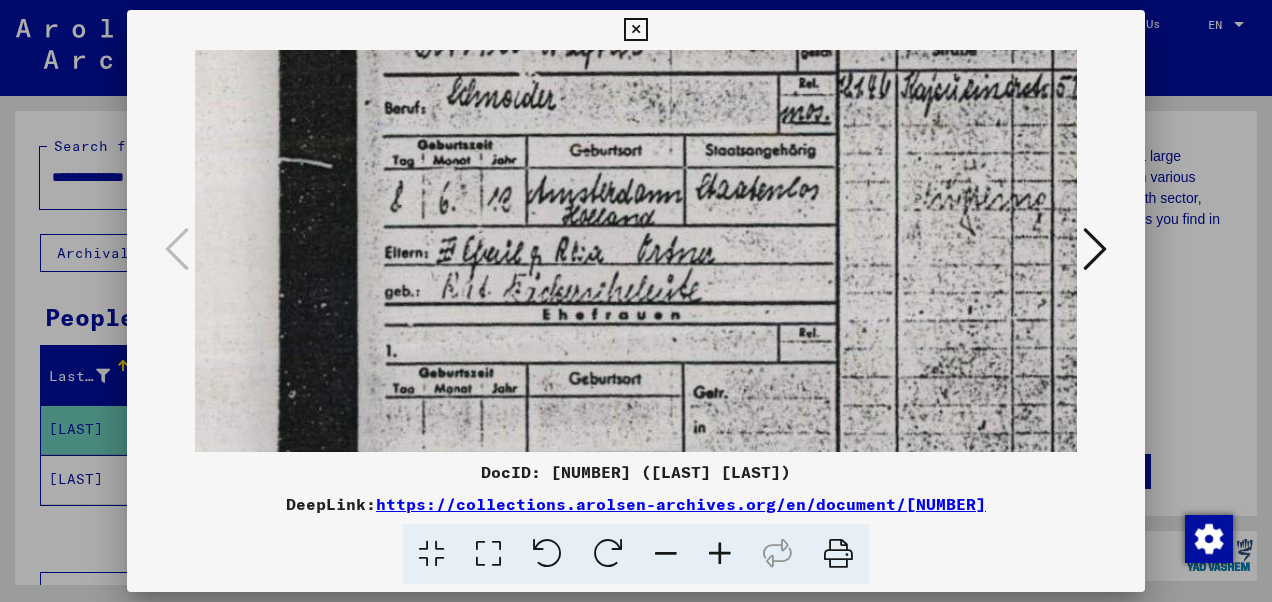 drag, startPoint x: 701, startPoint y: 427, endPoint x: 596, endPoint y: 267, distance: 191.37659 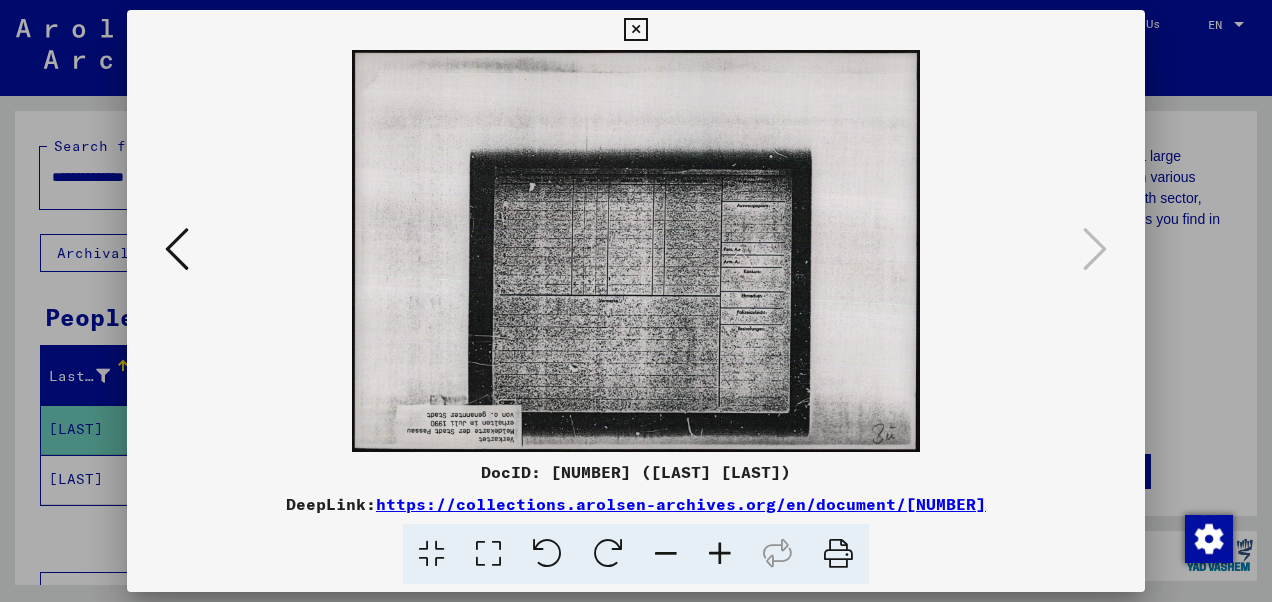 scroll, scrollTop: 0, scrollLeft: 0, axis: both 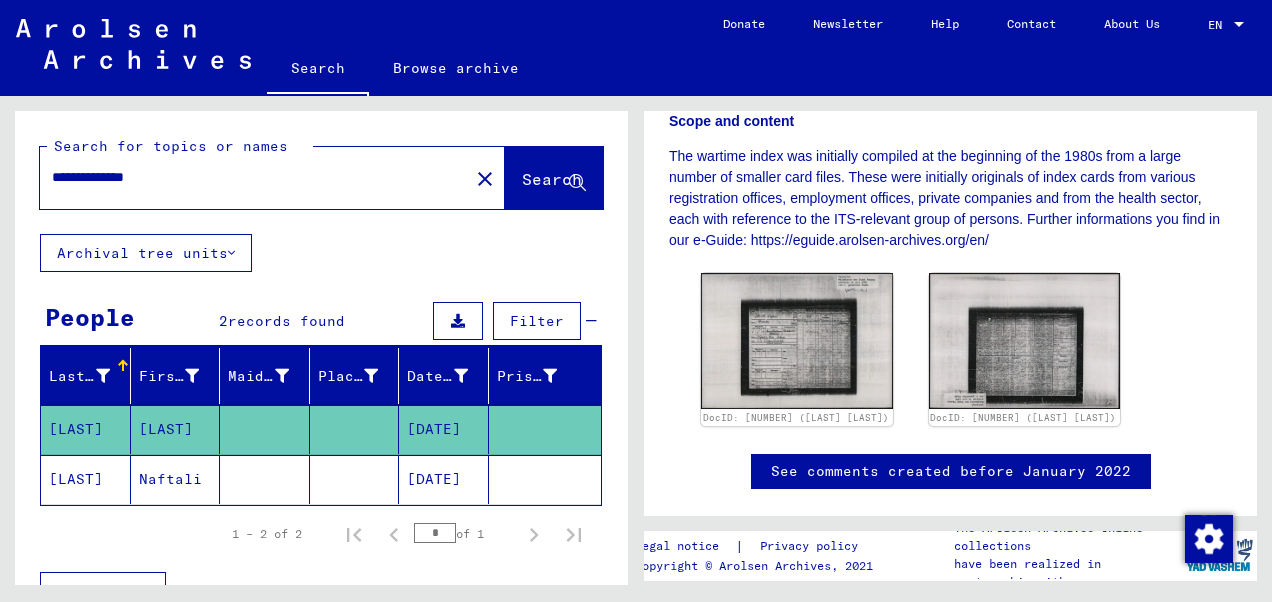 click 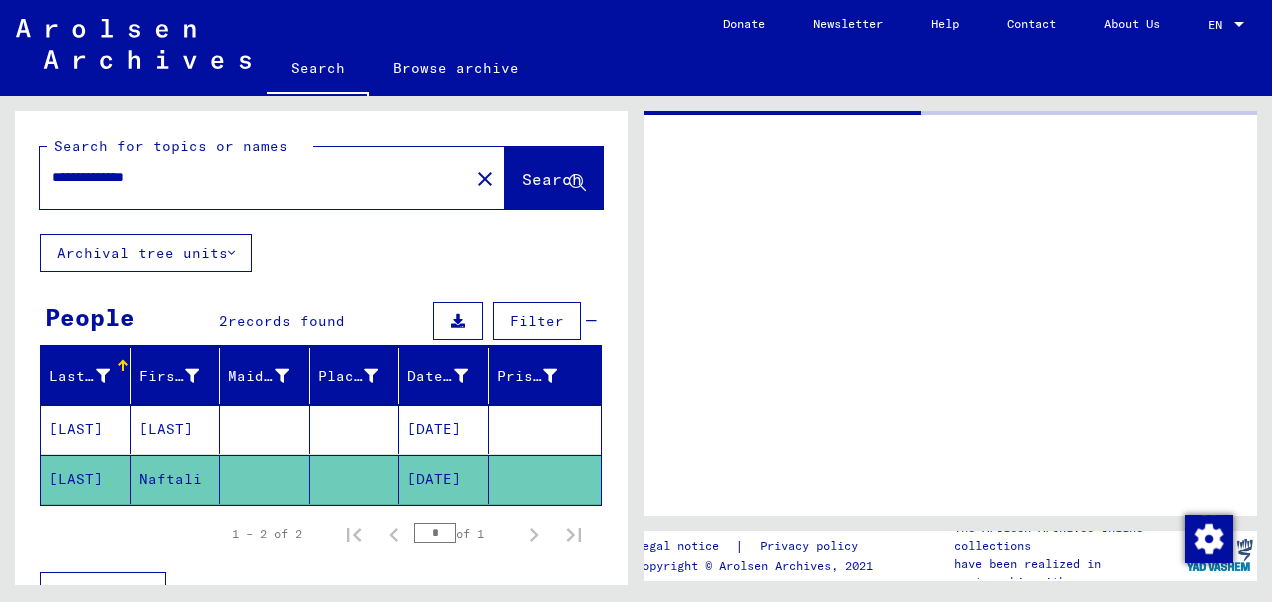 scroll, scrollTop: 0, scrollLeft: 0, axis: both 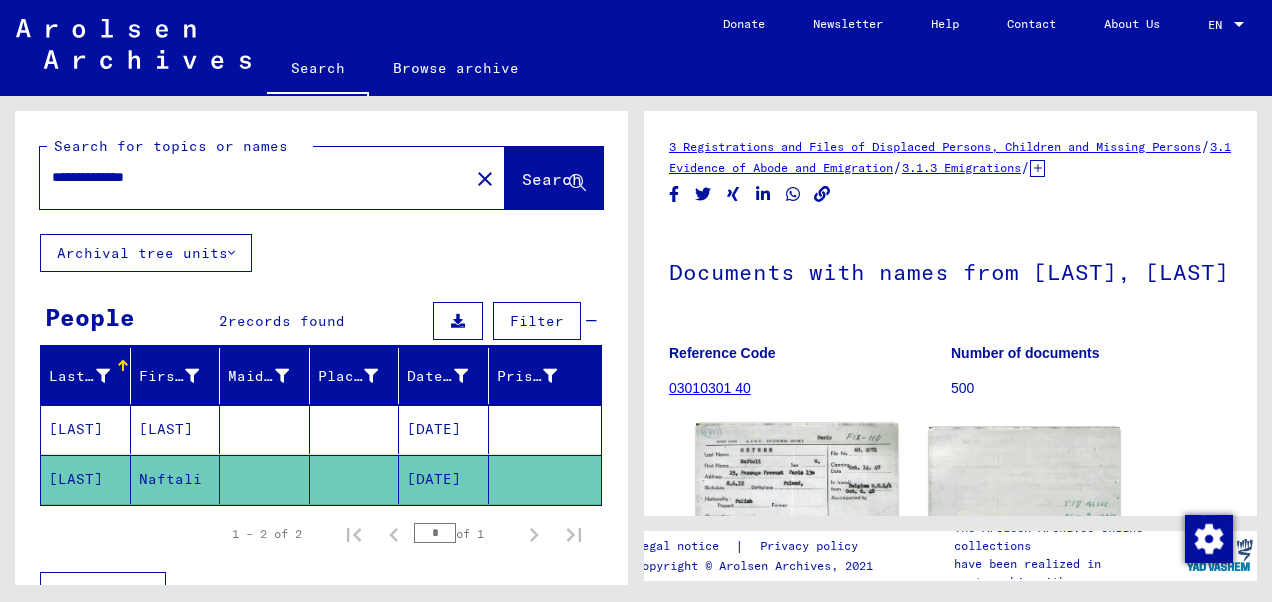 click 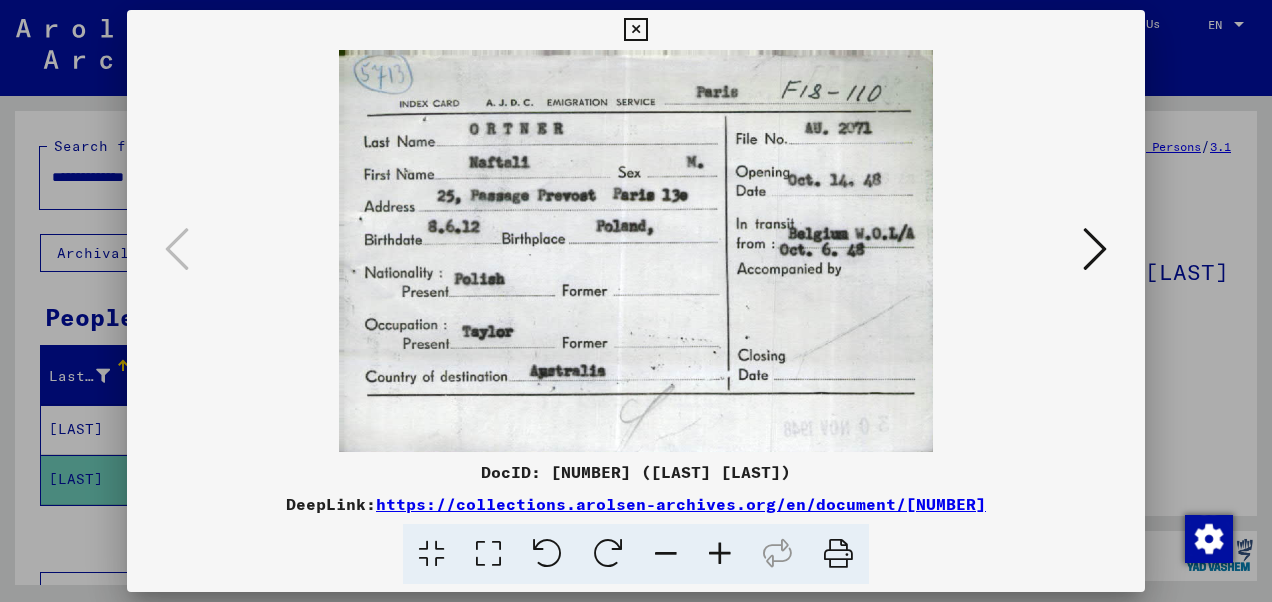 click at bounding box center [1095, 250] 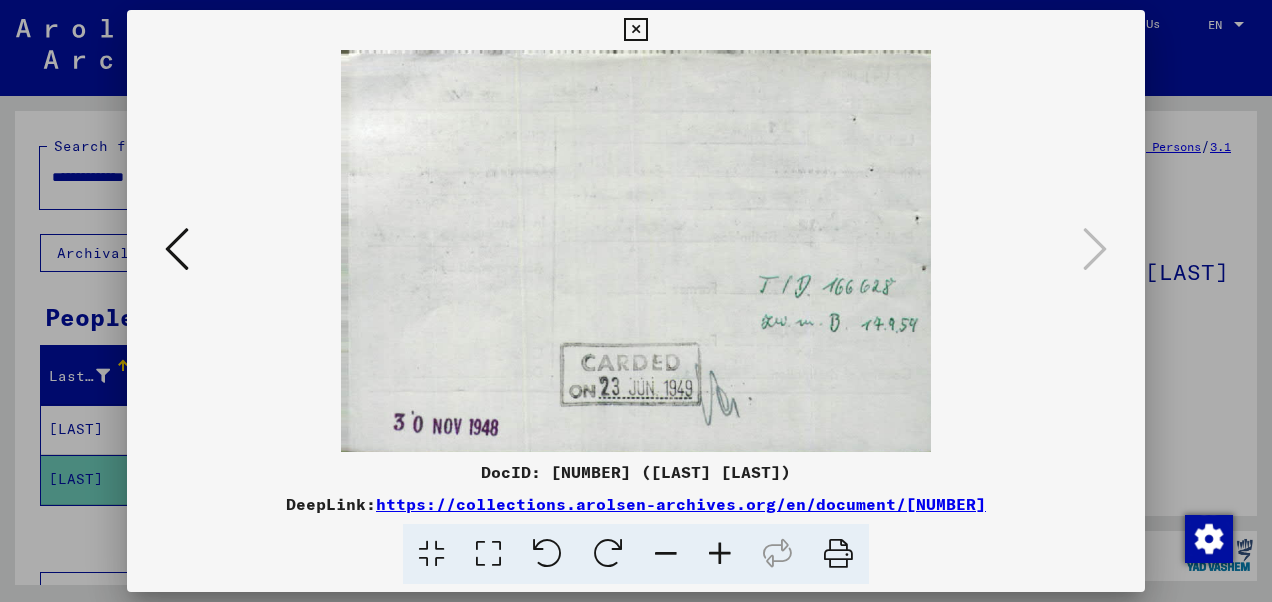 click at bounding box center [177, 249] 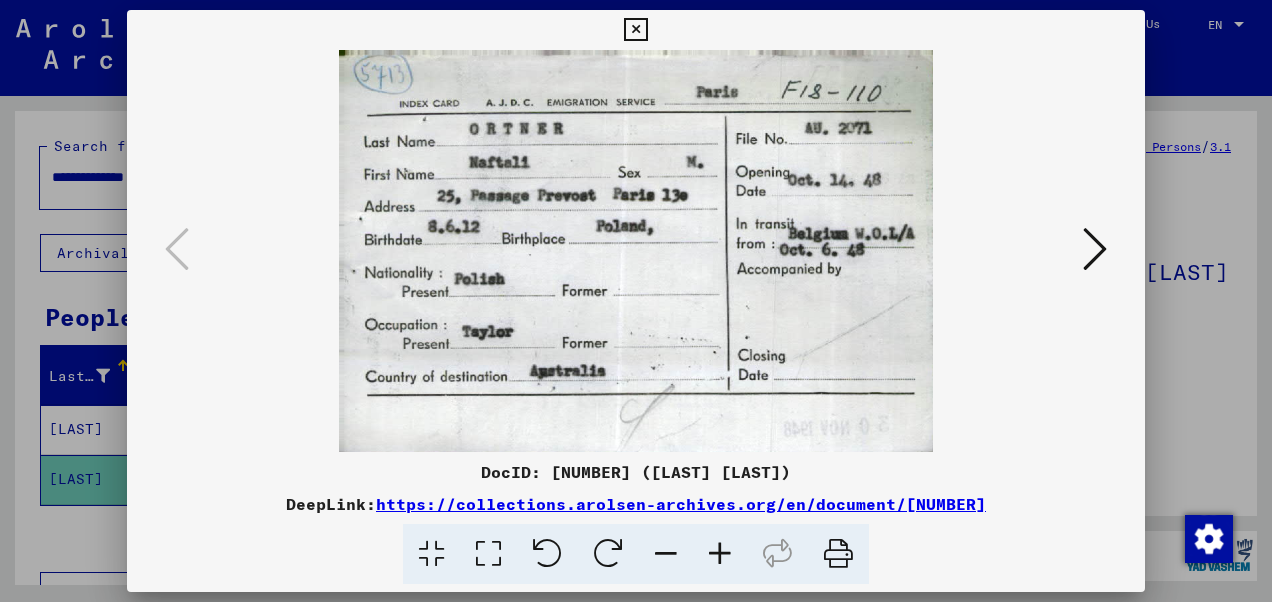 click at bounding box center (635, 30) 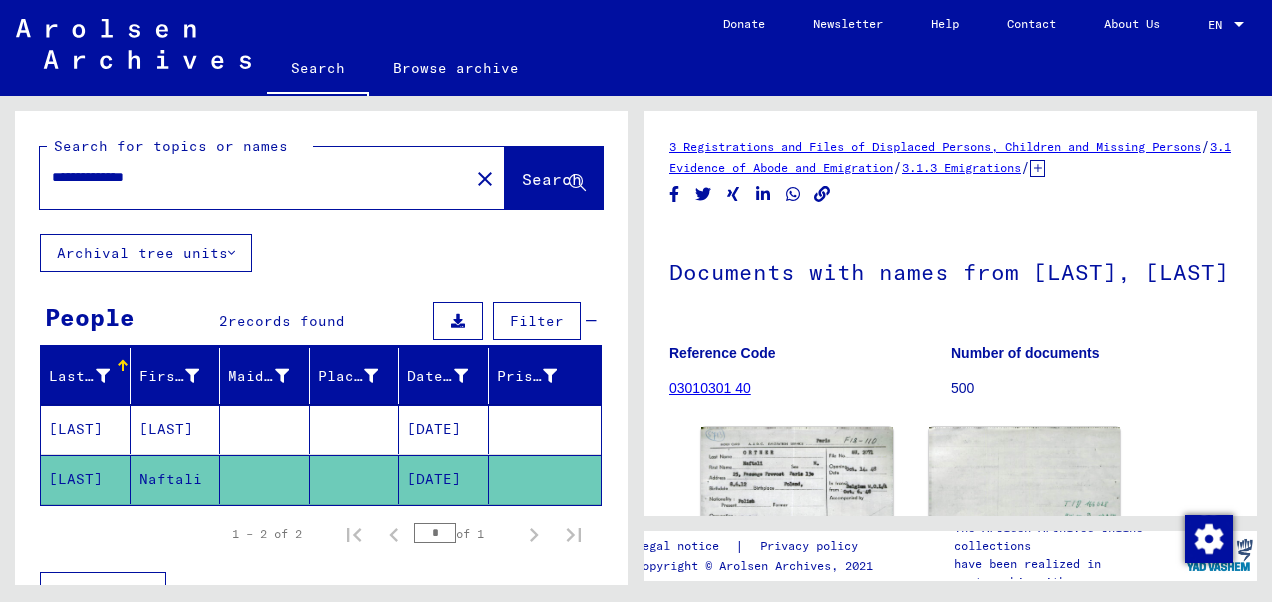 click on "Search   Browse archive   Detailed questions/information about the documents? Send us an inquiry for free.  Donate Newsletter Help Contact About Us EN EN" 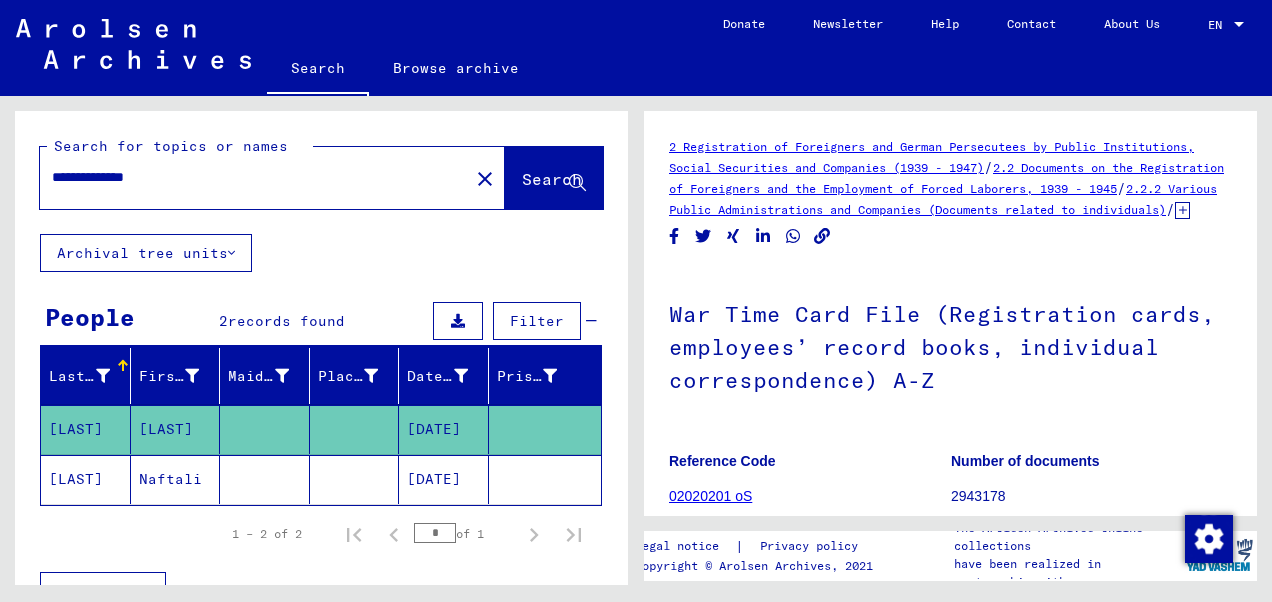 scroll, scrollTop: 0, scrollLeft: 0, axis: both 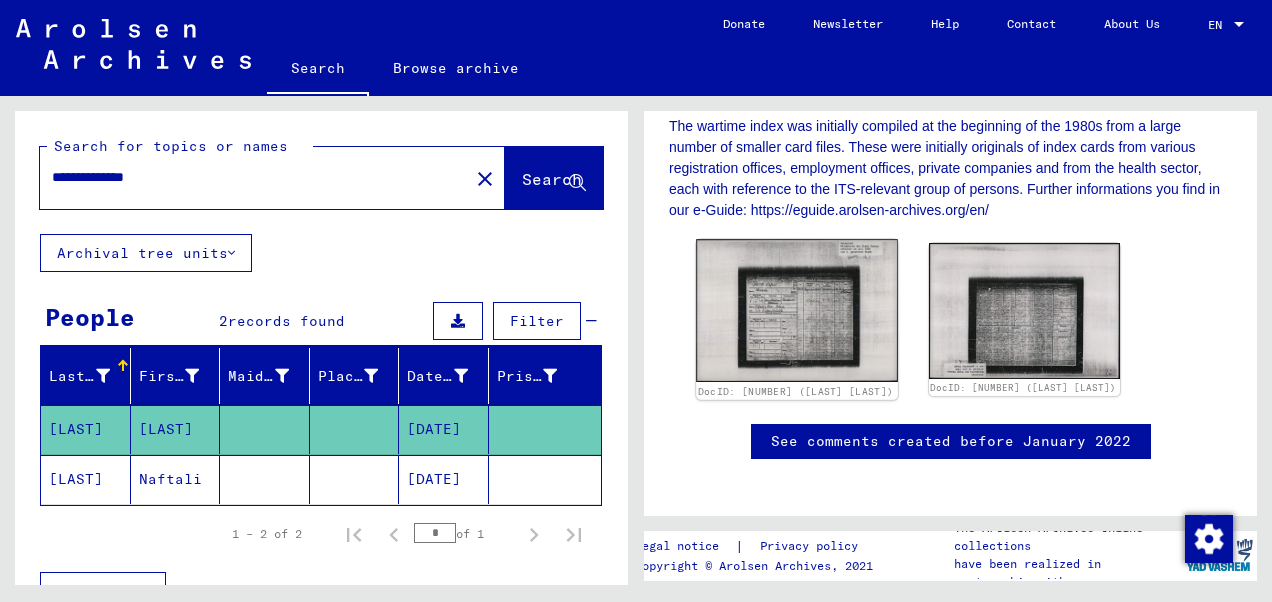click 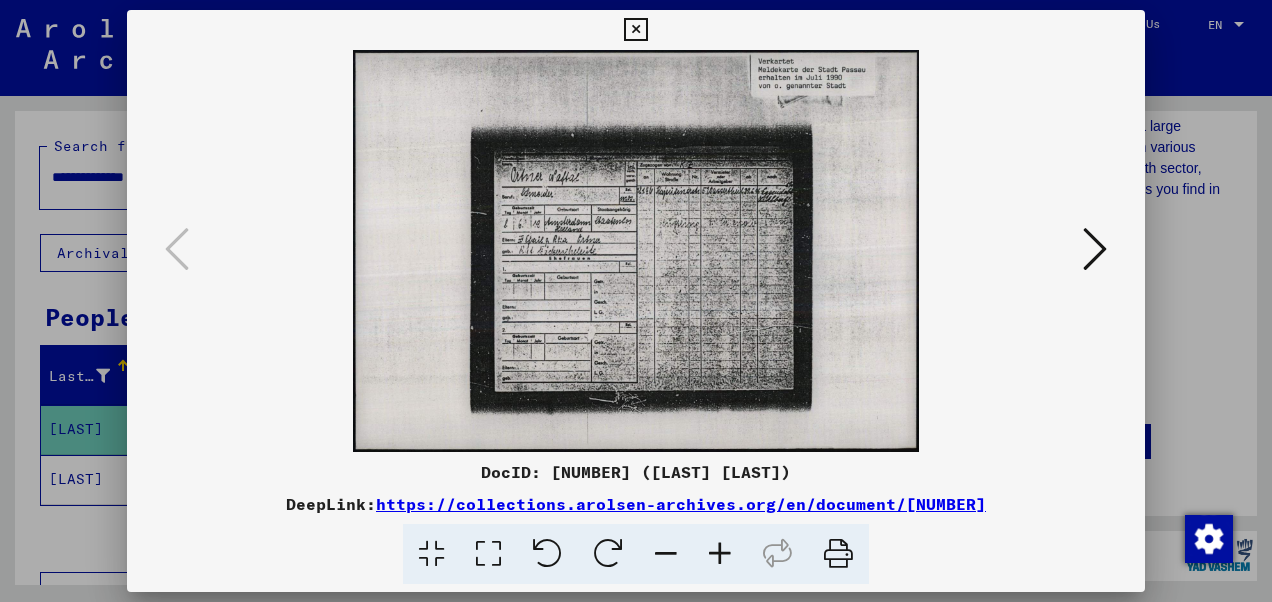 click at bounding box center [720, 554] 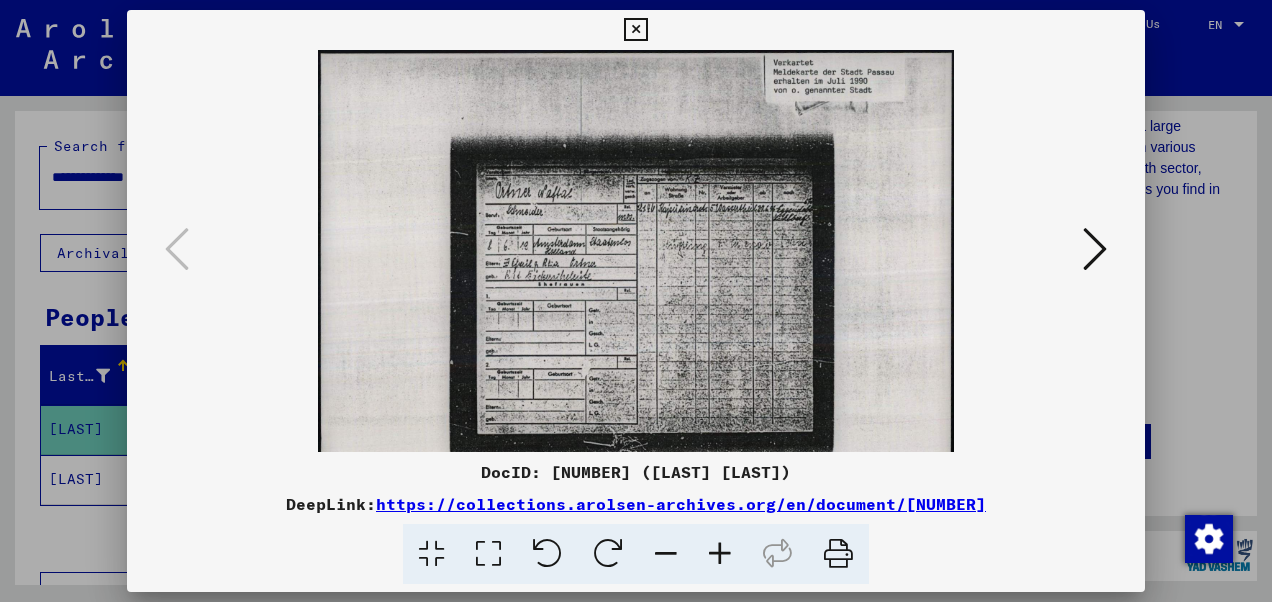 click at bounding box center (720, 554) 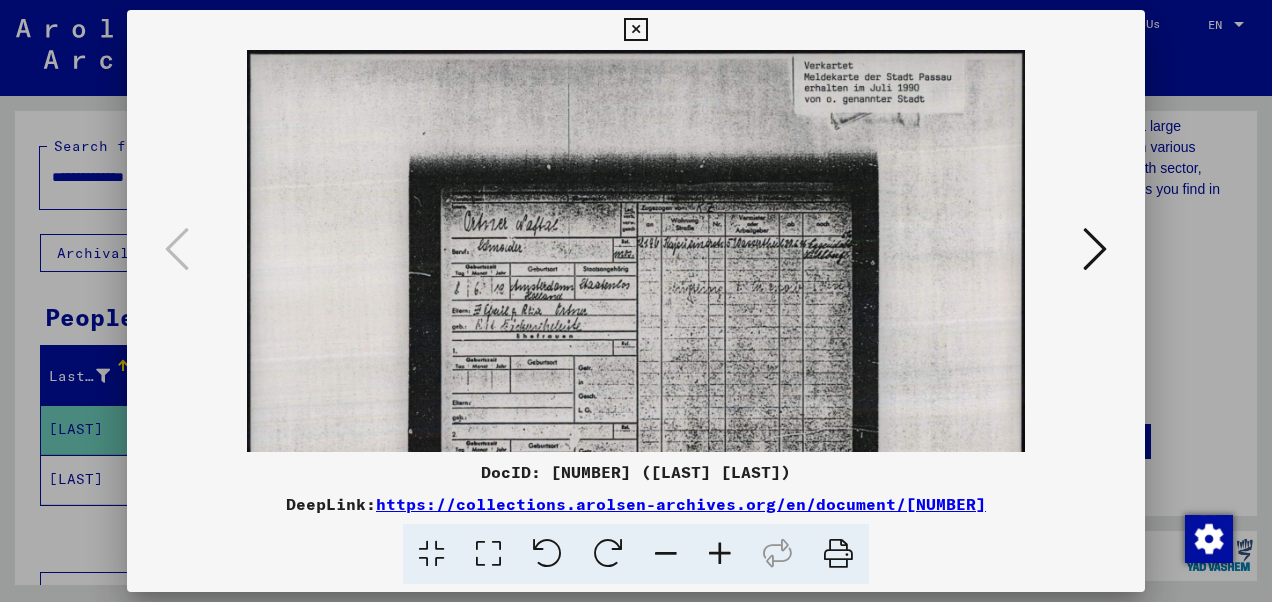 click at bounding box center (720, 554) 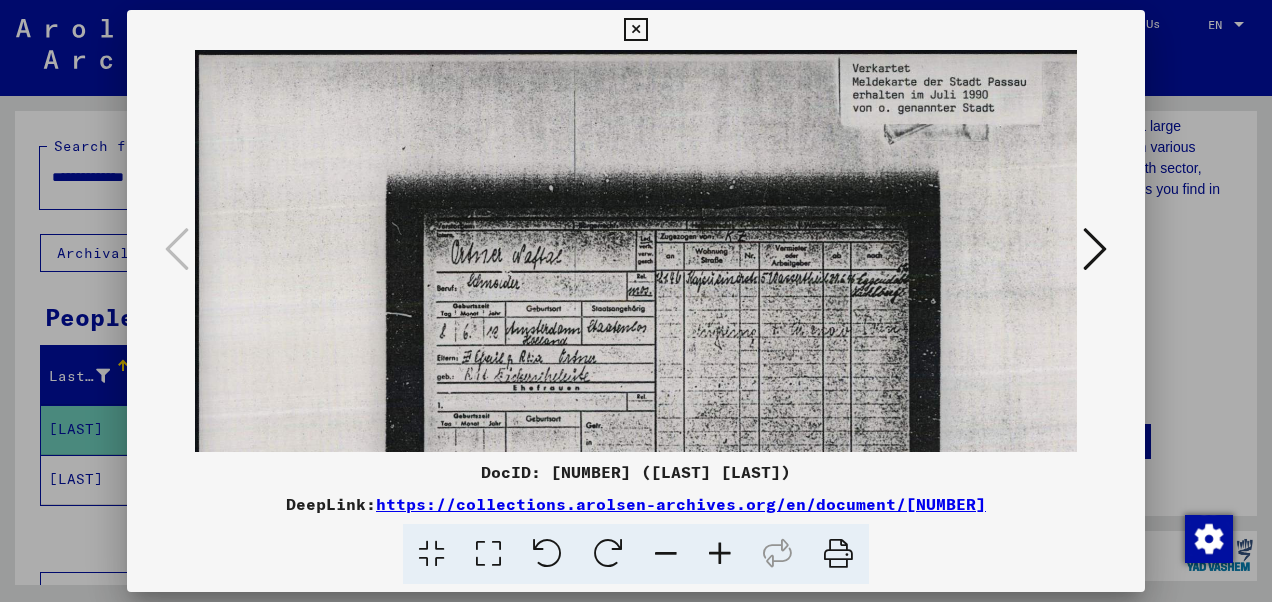 click at bounding box center (720, 554) 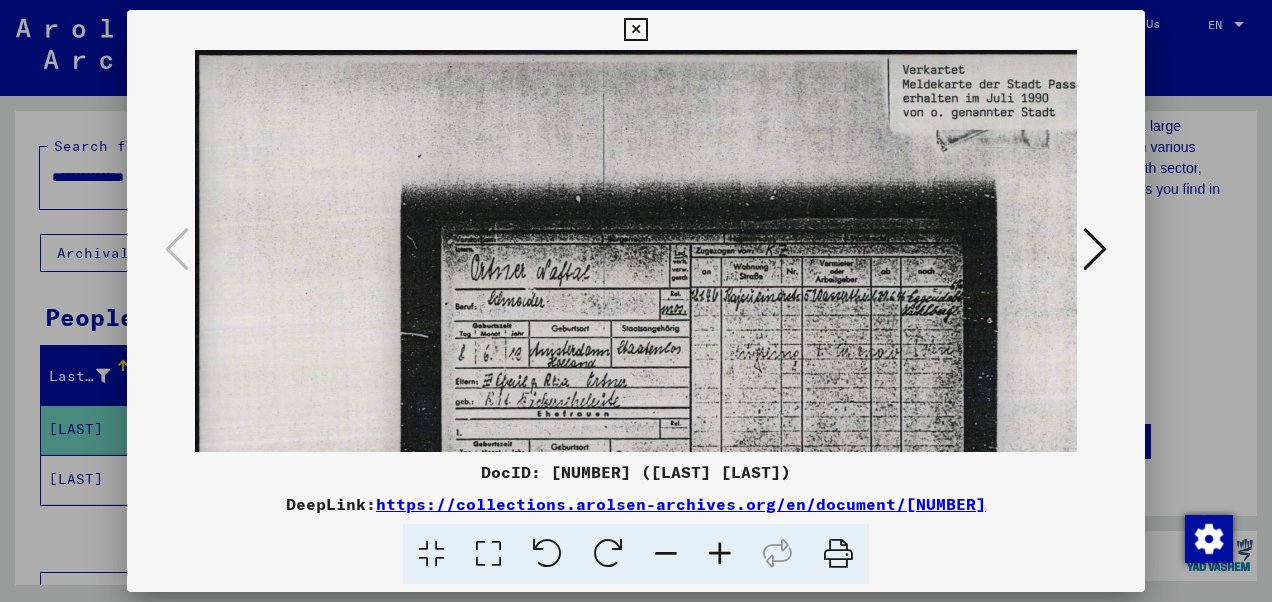 click at bounding box center [720, 554] 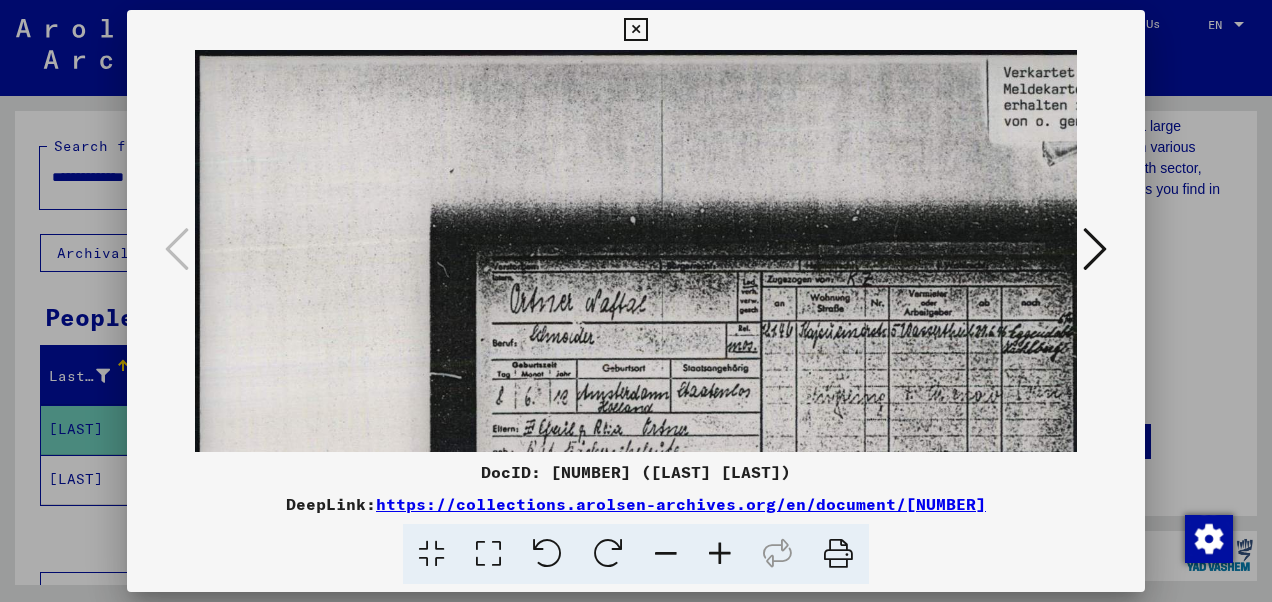 click at bounding box center (720, 554) 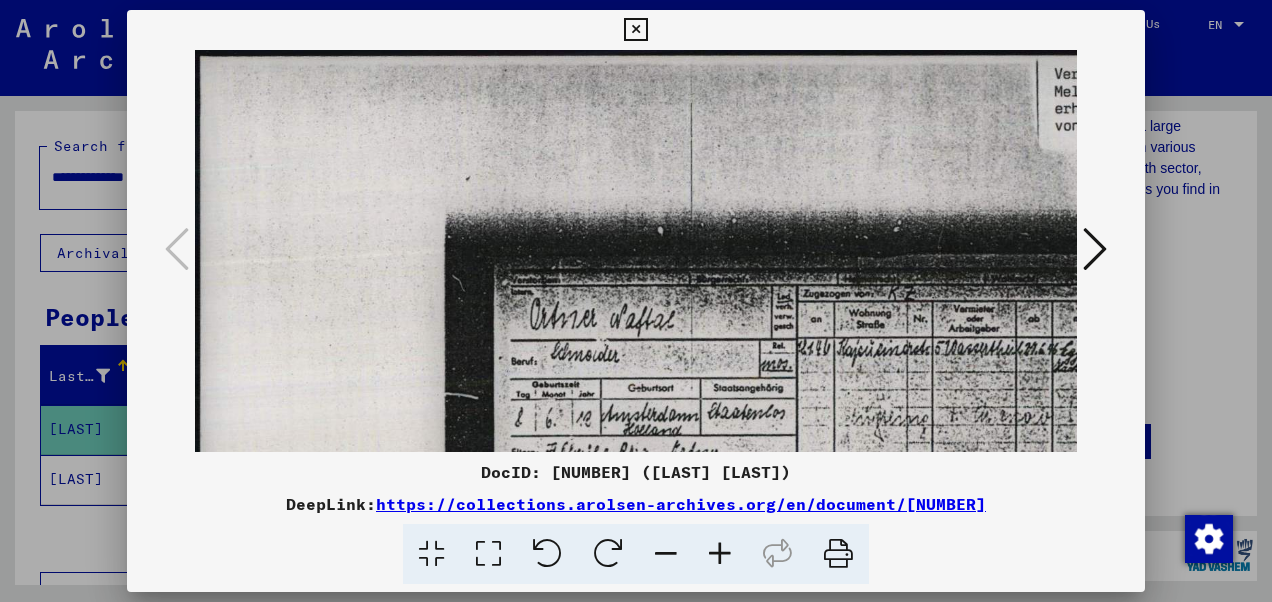 click at bounding box center [720, 554] 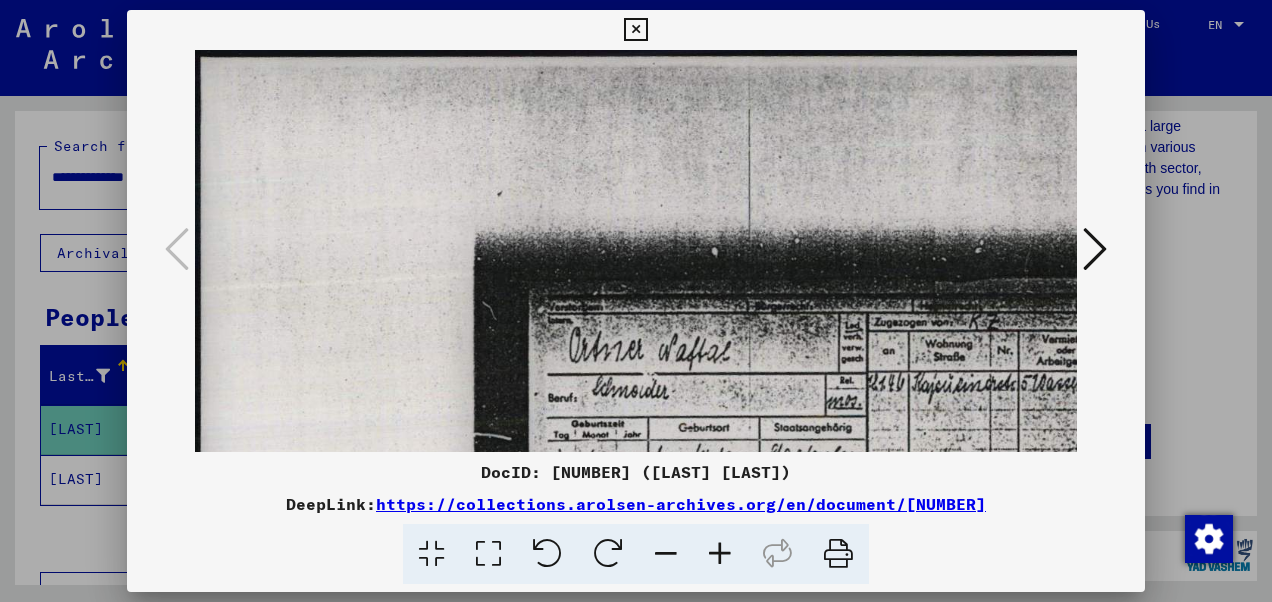 click at bounding box center [720, 554] 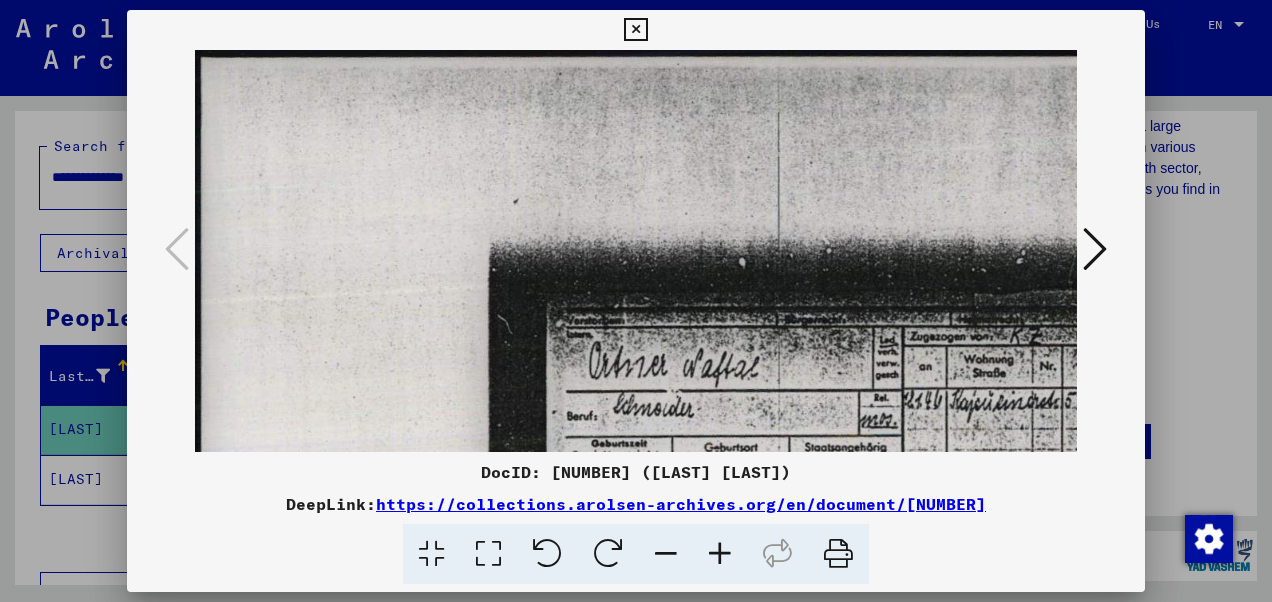 click at bounding box center (720, 554) 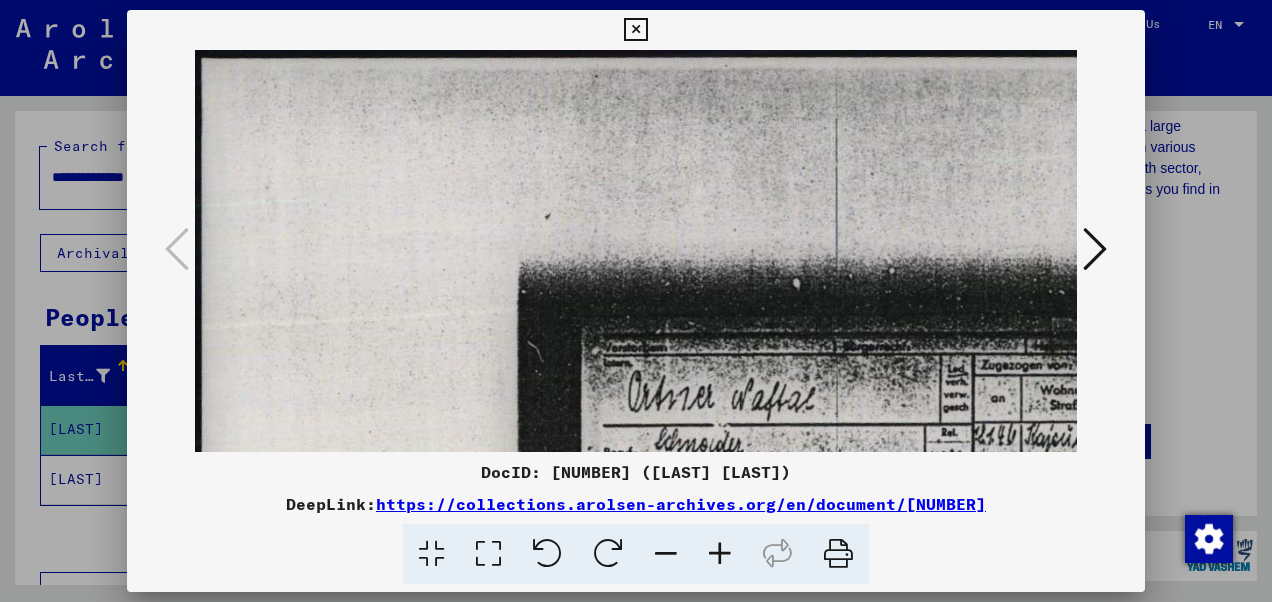 click at bounding box center (720, 554) 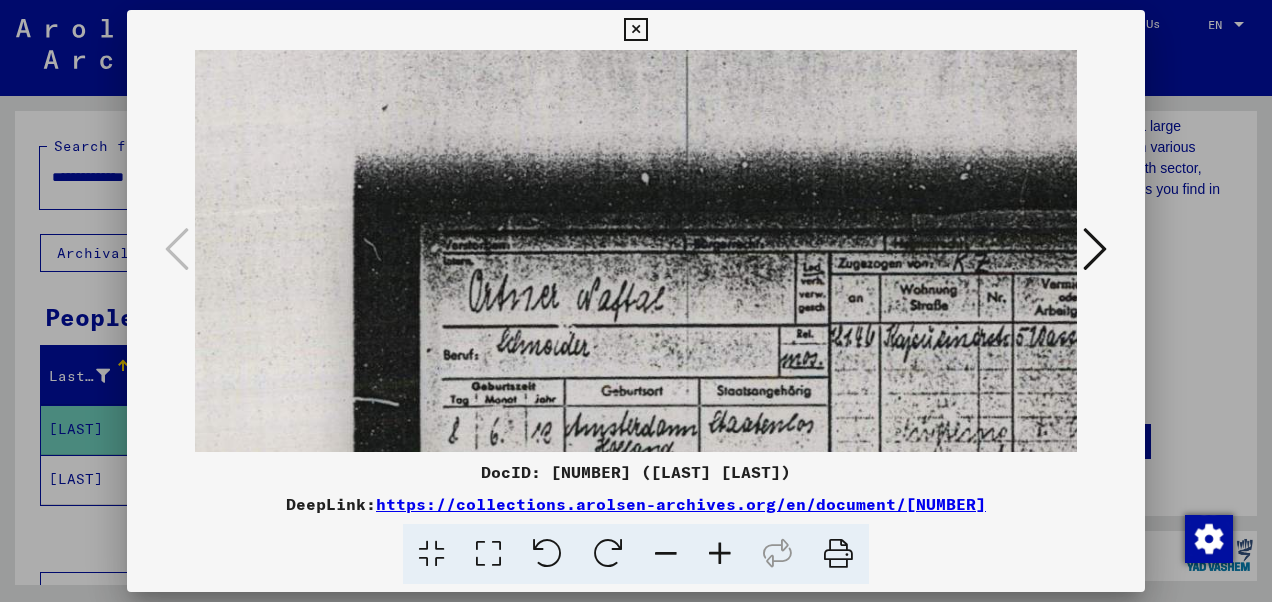 scroll, scrollTop: 164, scrollLeft: 226, axis: both 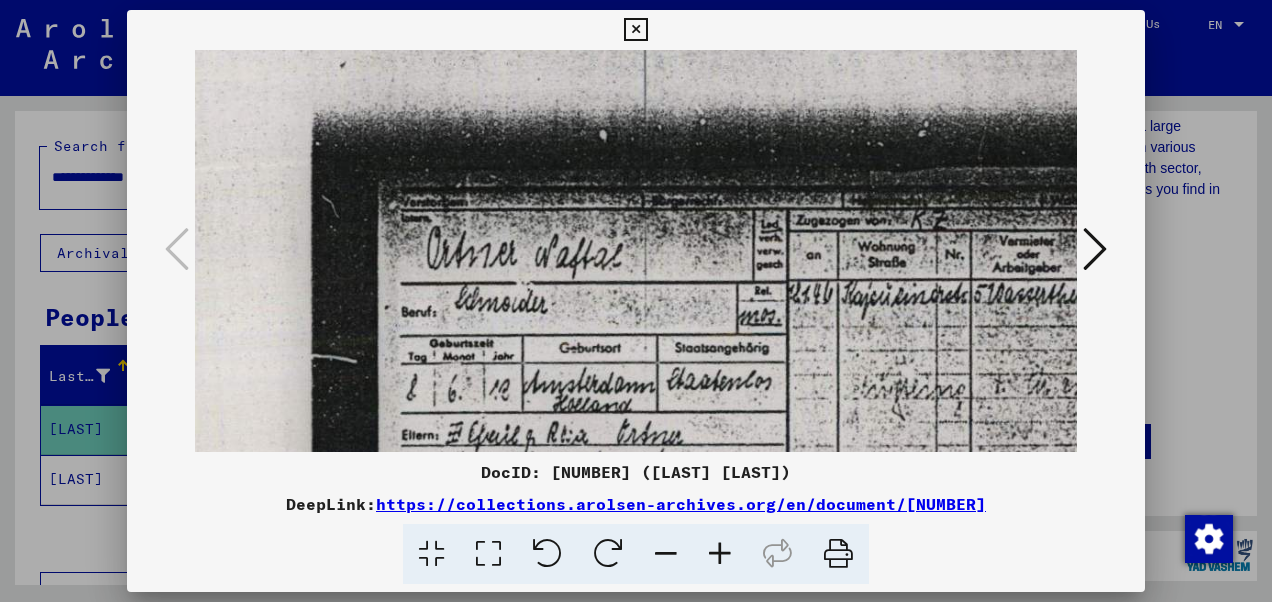 drag, startPoint x: 712, startPoint y: 372, endPoint x: 488, endPoint y: 212, distance: 275.2744 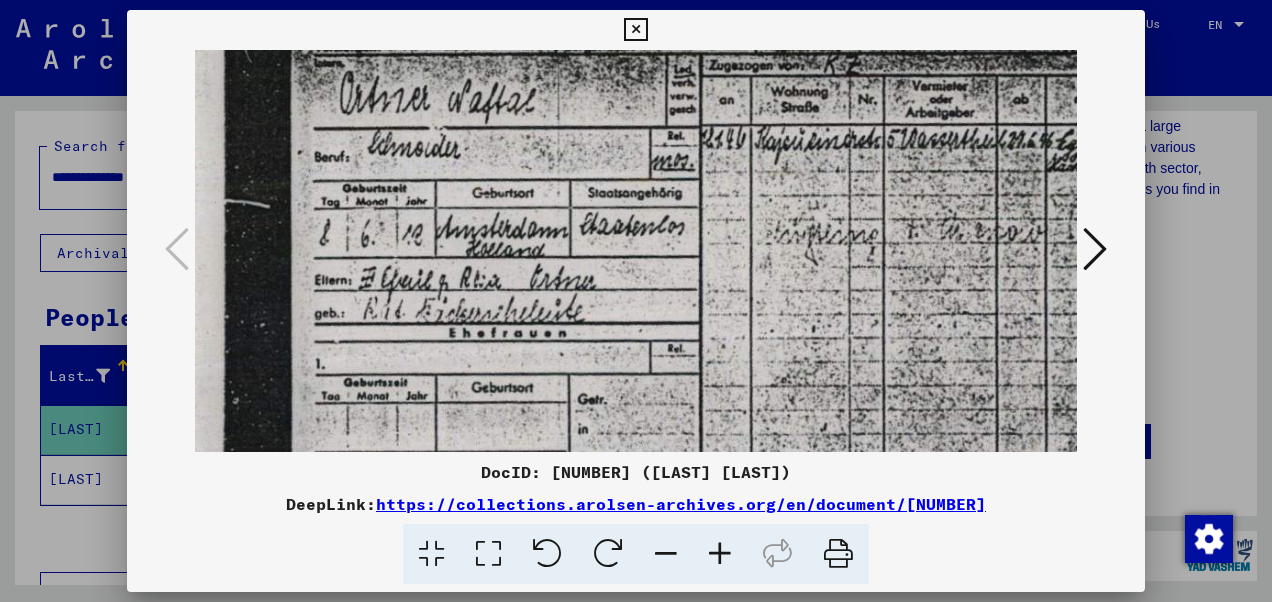 scroll, scrollTop: 339, scrollLeft: 320, axis: both 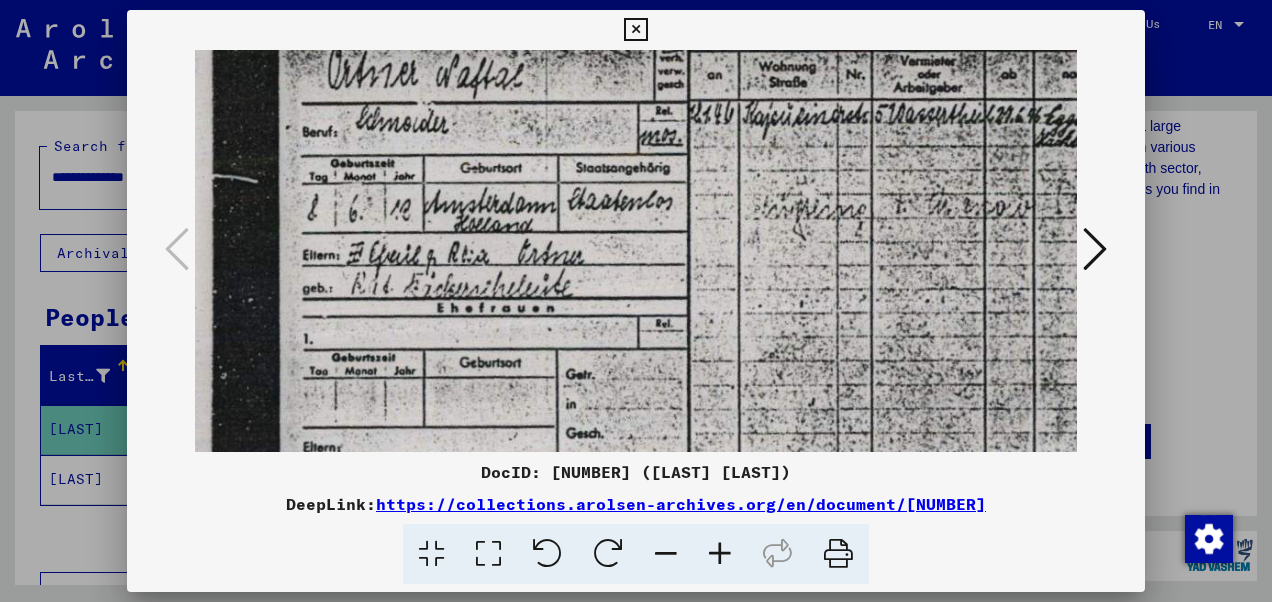 drag, startPoint x: 490, startPoint y: 332, endPoint x: 401, endPoint y: 160, distance: 193.66208 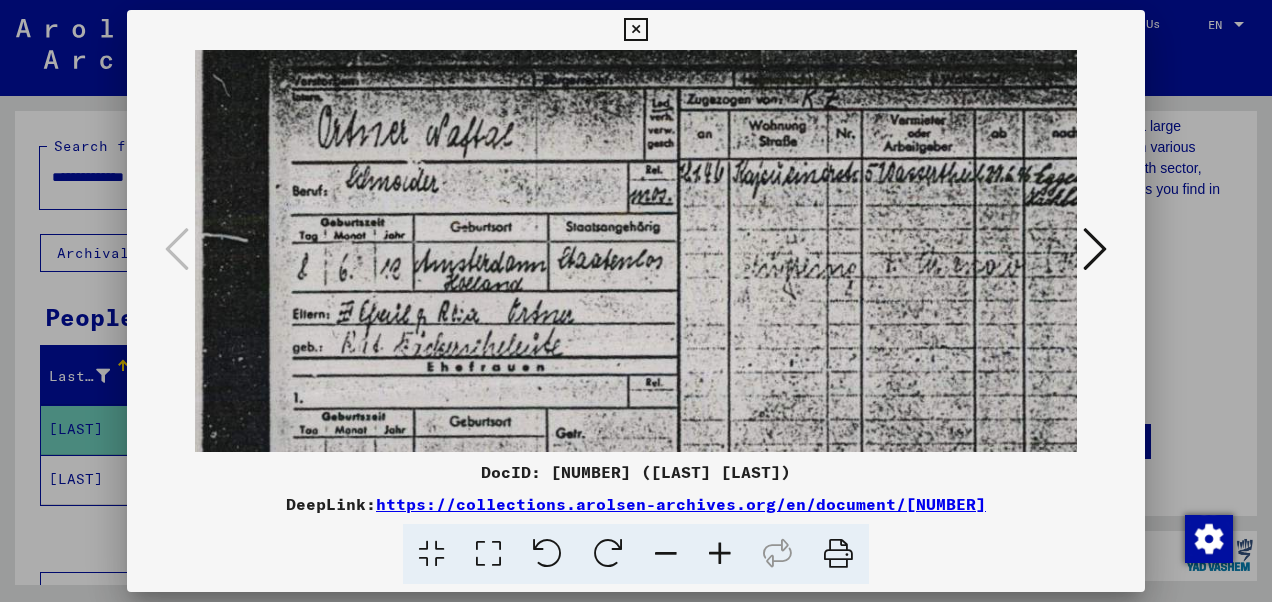 scroll, scrollTop: 280, scrollLeft: 330, axis: both 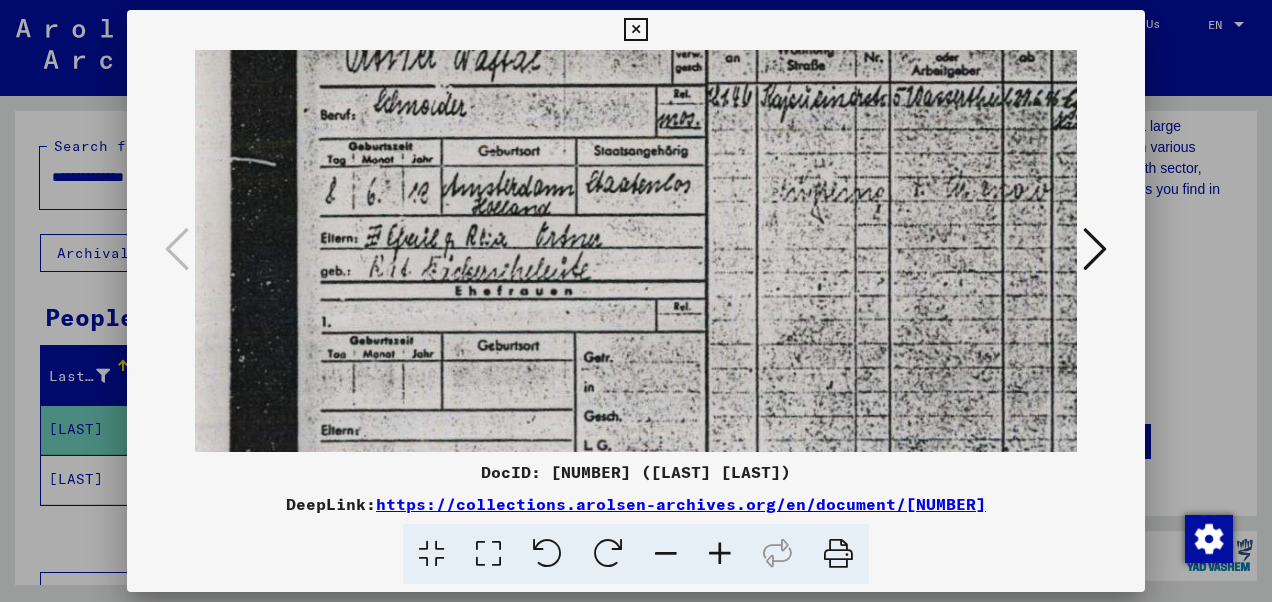 drag, startPoint x: 374, startPoint y: 330, endPoint x: 400, endPoint y: 255, distance: 79.37884 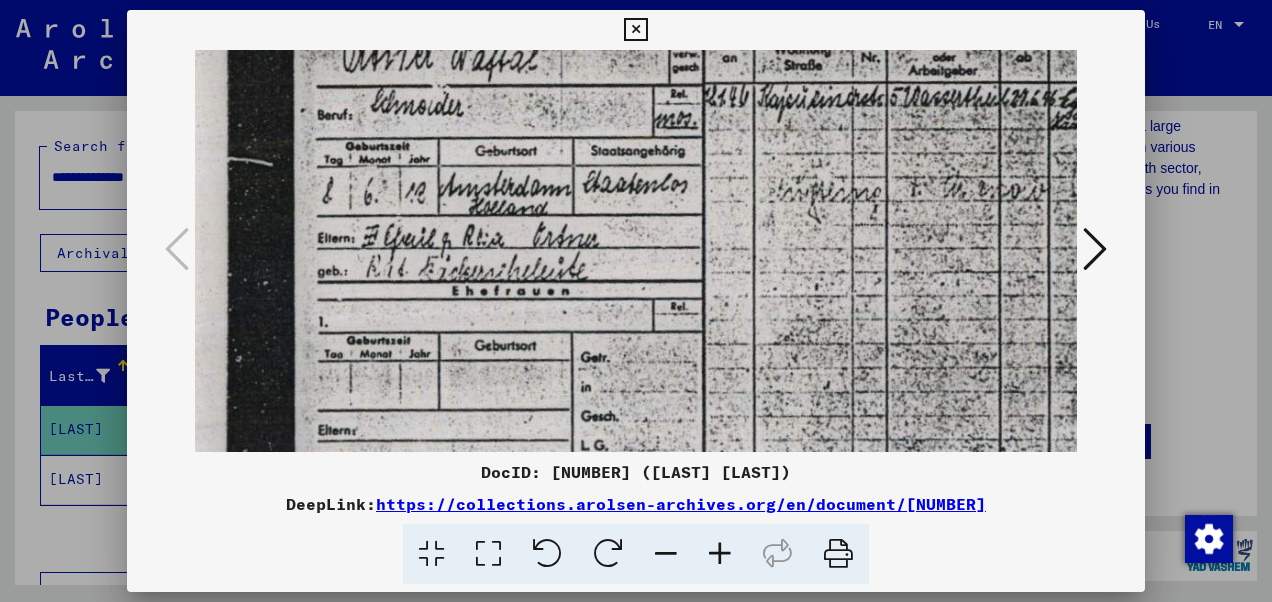 click at bounding box center [701, 270] 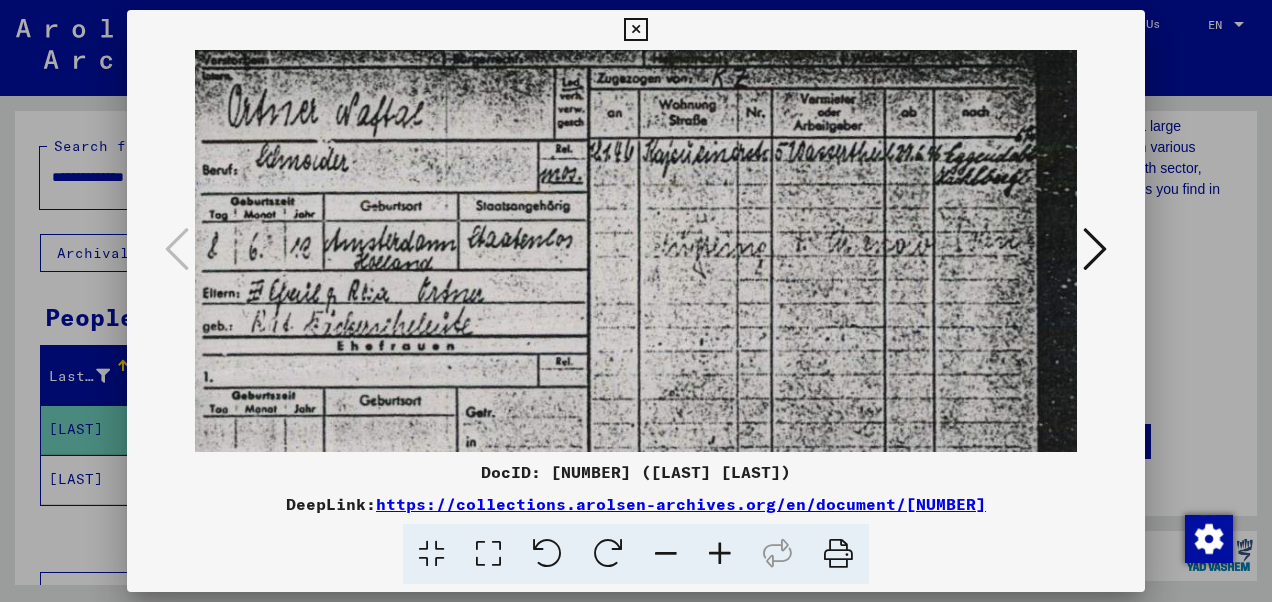 scroll, scrollTop: 292, scrollLeft: 434, axis: both 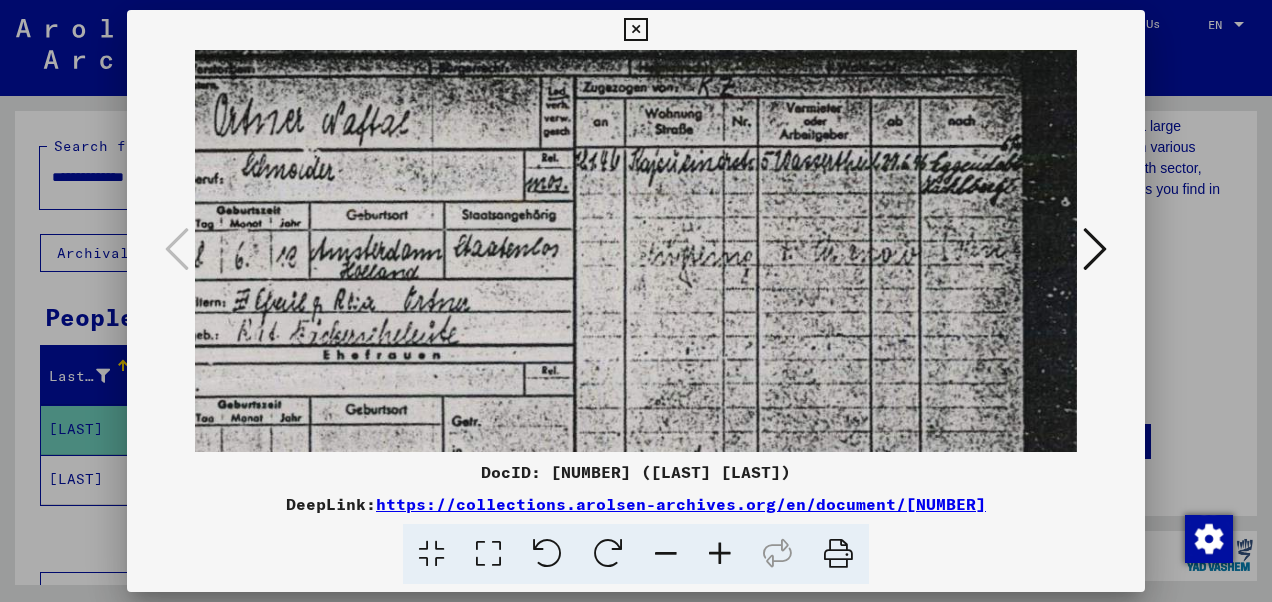 drag, startPoint x: 713, startPoint y: 196, endPoint x: 586, endPoint y: 262, distance: 143.12582 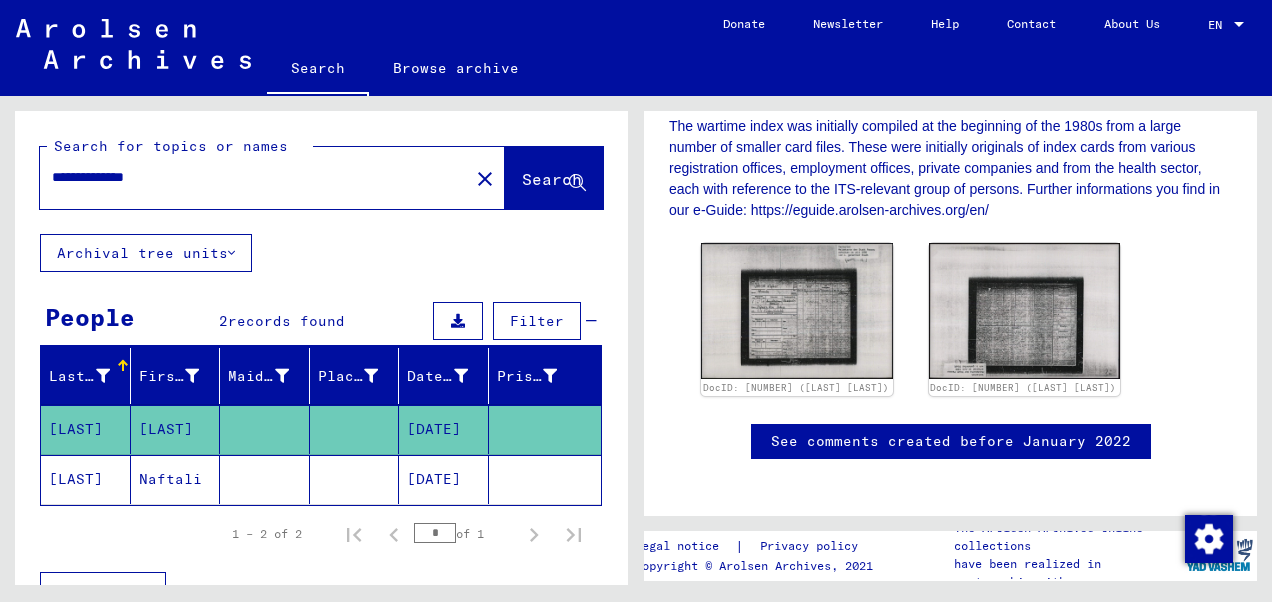 click on "Search for topics or names" 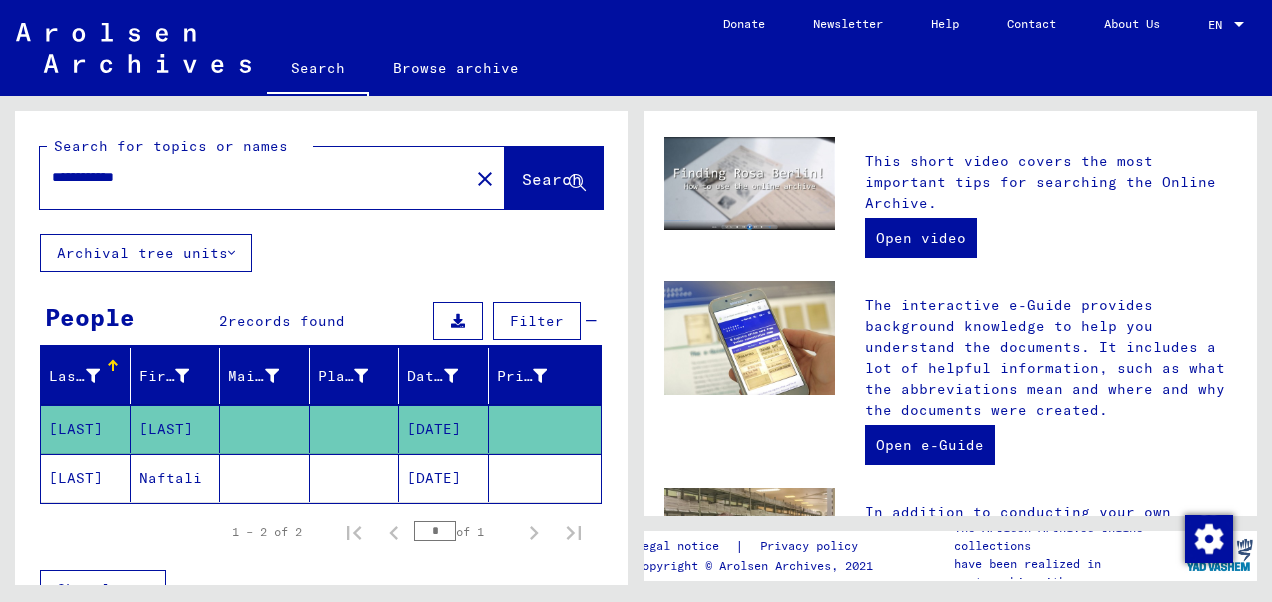 scroll, scrollTop: 0, scrollLeft: 0, axis: both 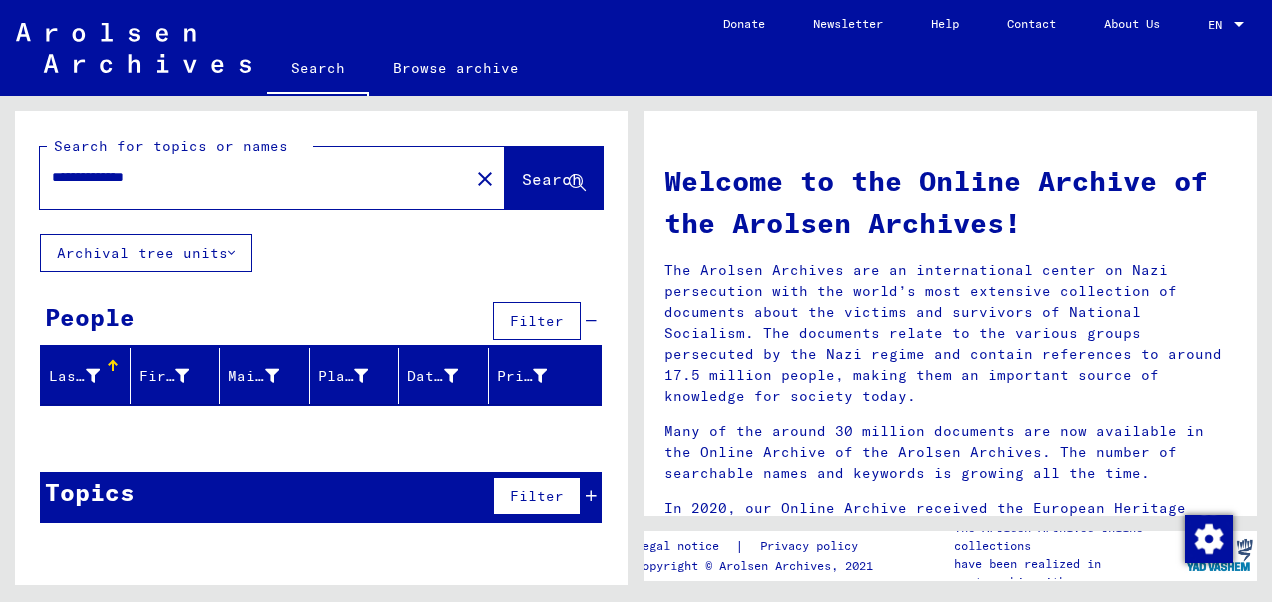 drag, startPoint x: 221, startPoint y: 180, endPoint x: 113, endPoint y: 182, distance: 108.01852 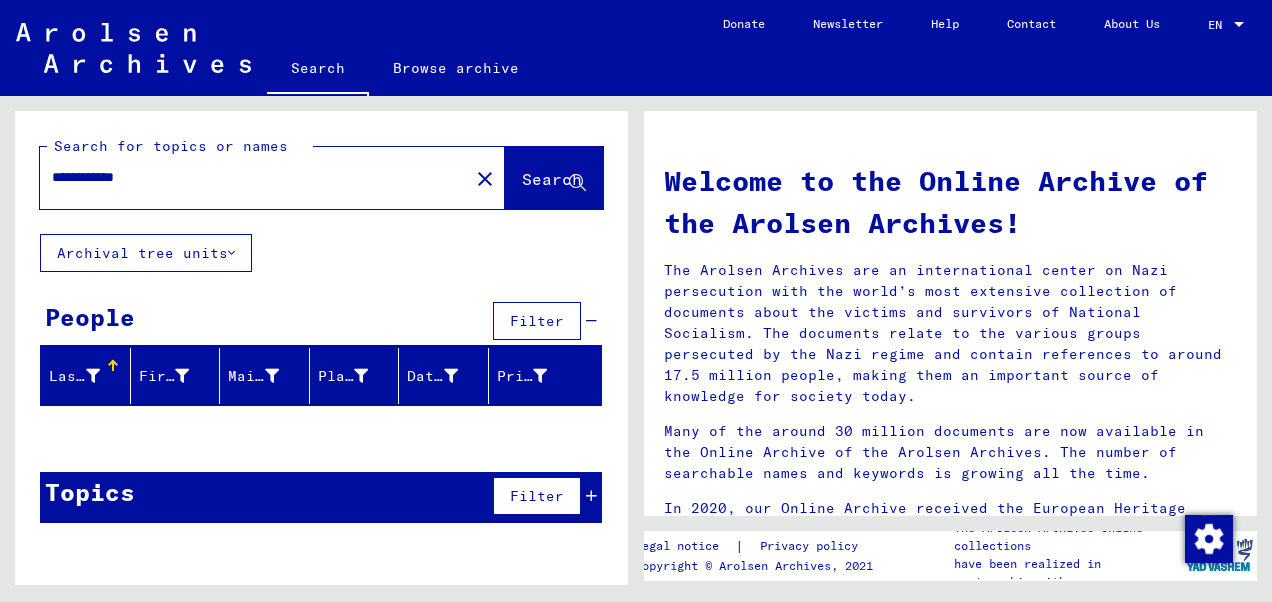 type on "**********" 